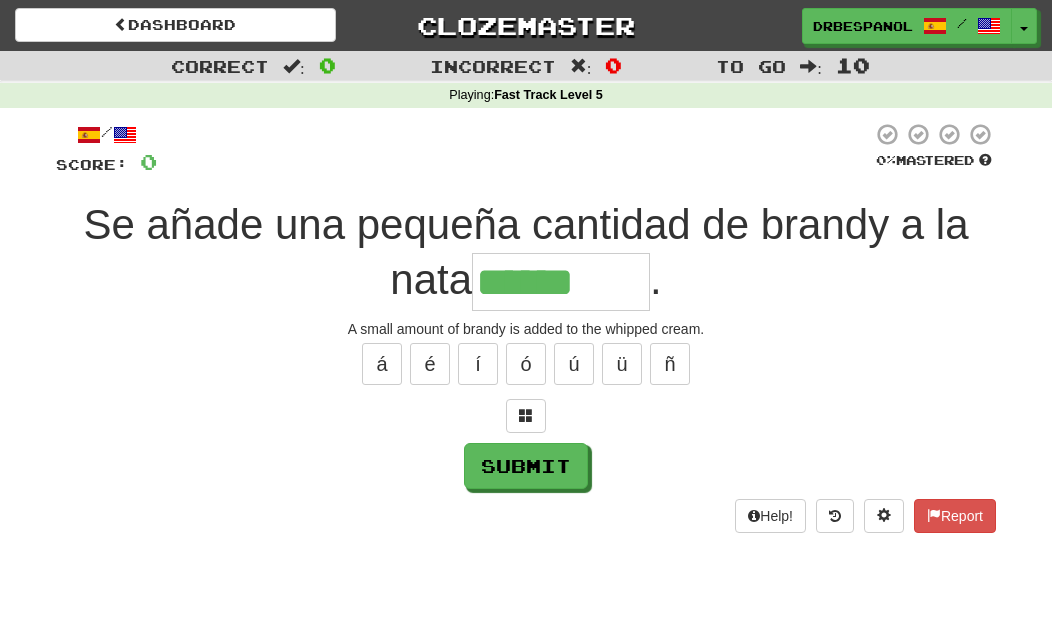 scroll, scrollTop: 0, scrollLeft: 0, axis: both 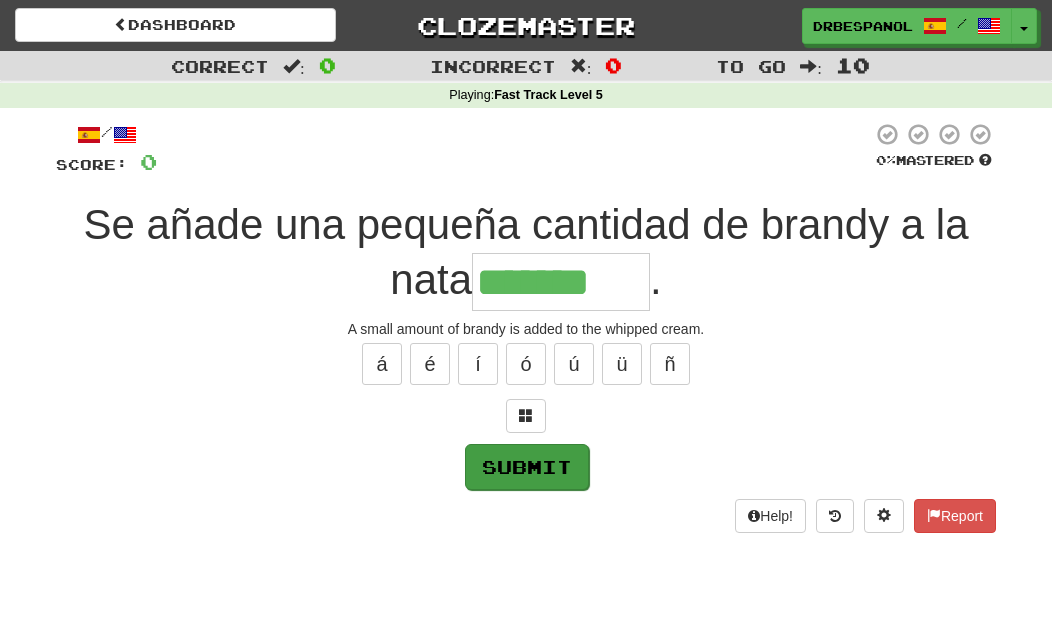 type on "*******" 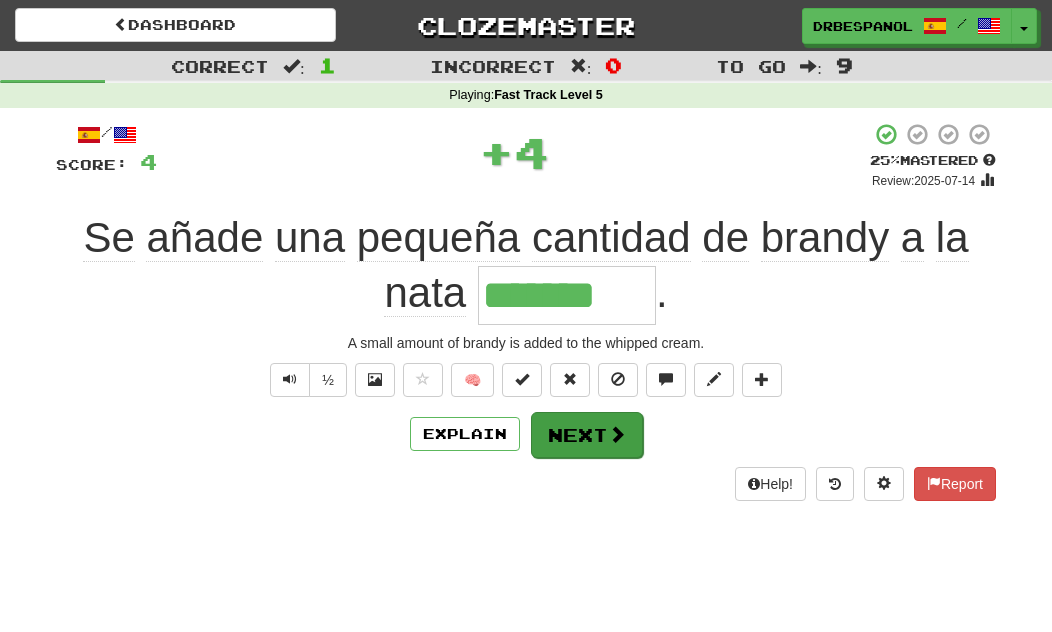 click on "Next" at bounding box center [587, 435] 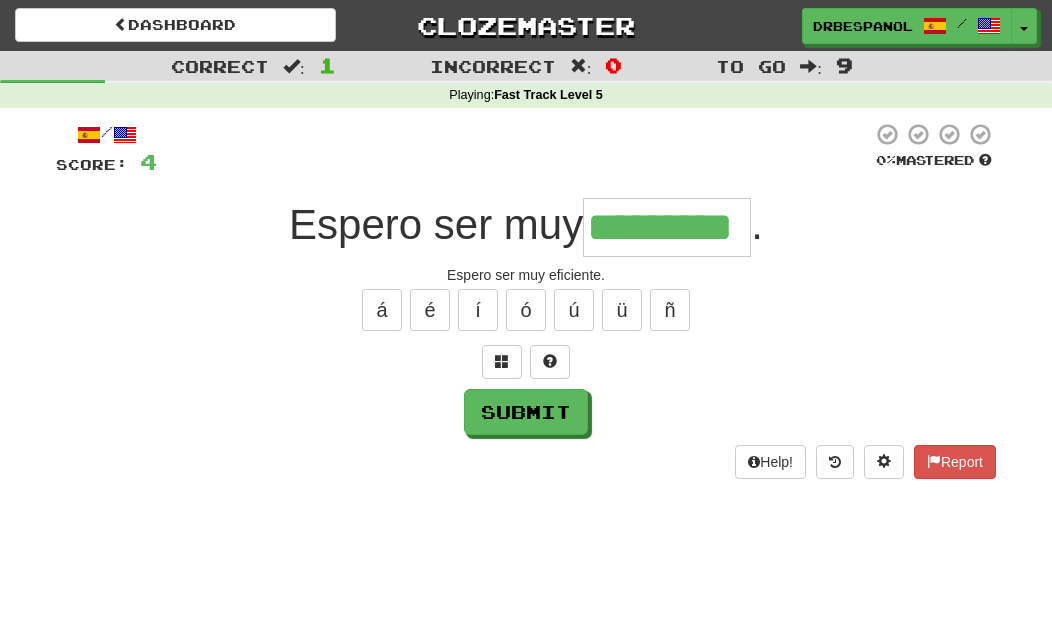 type on "*********" 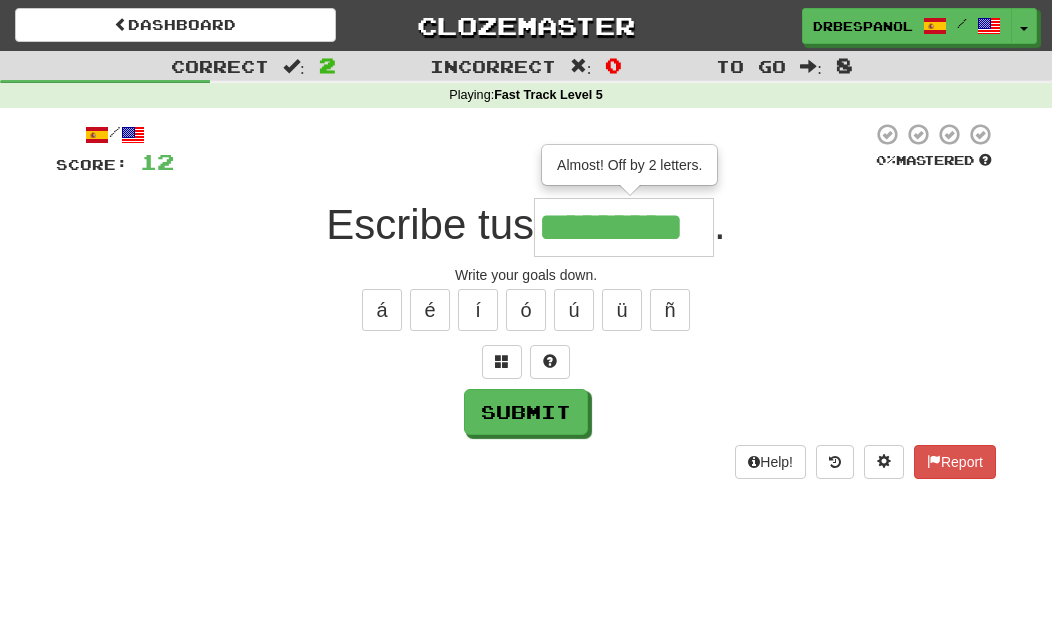 type on "*********" 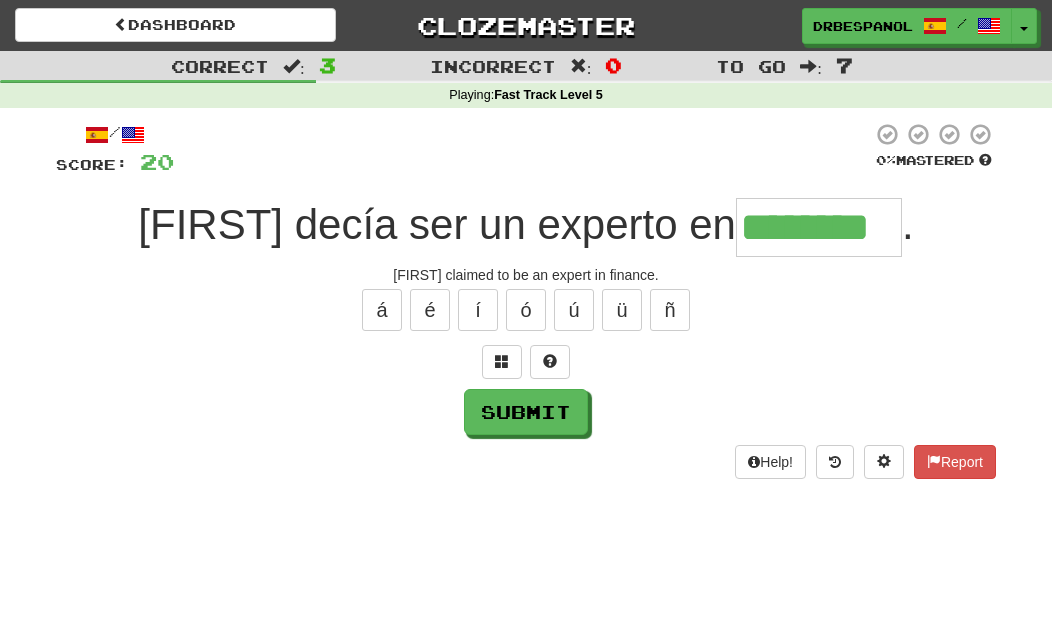 type on "********" 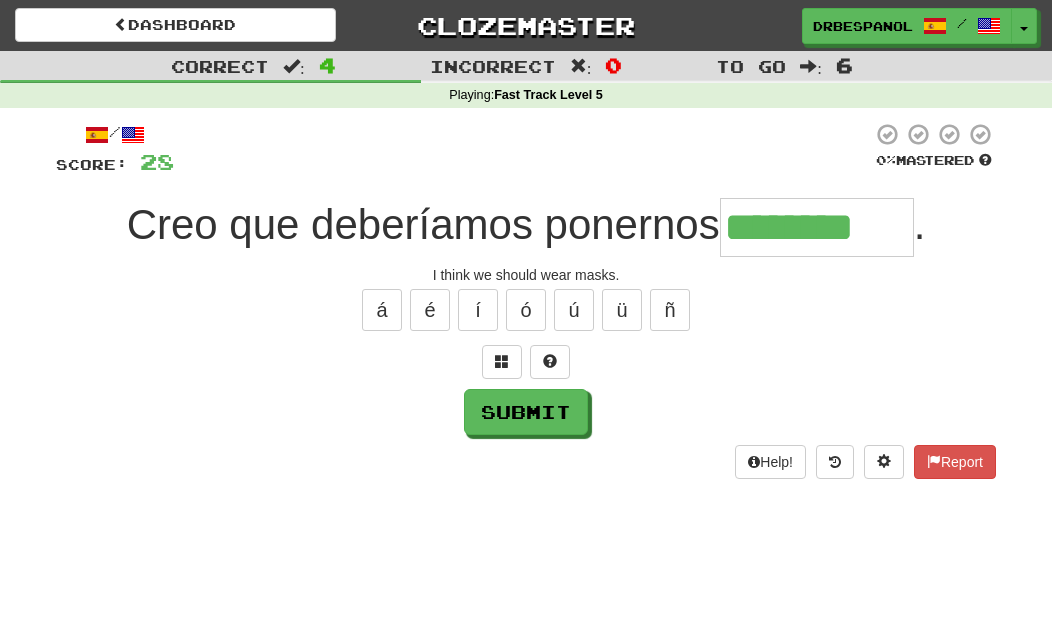 type on "********" 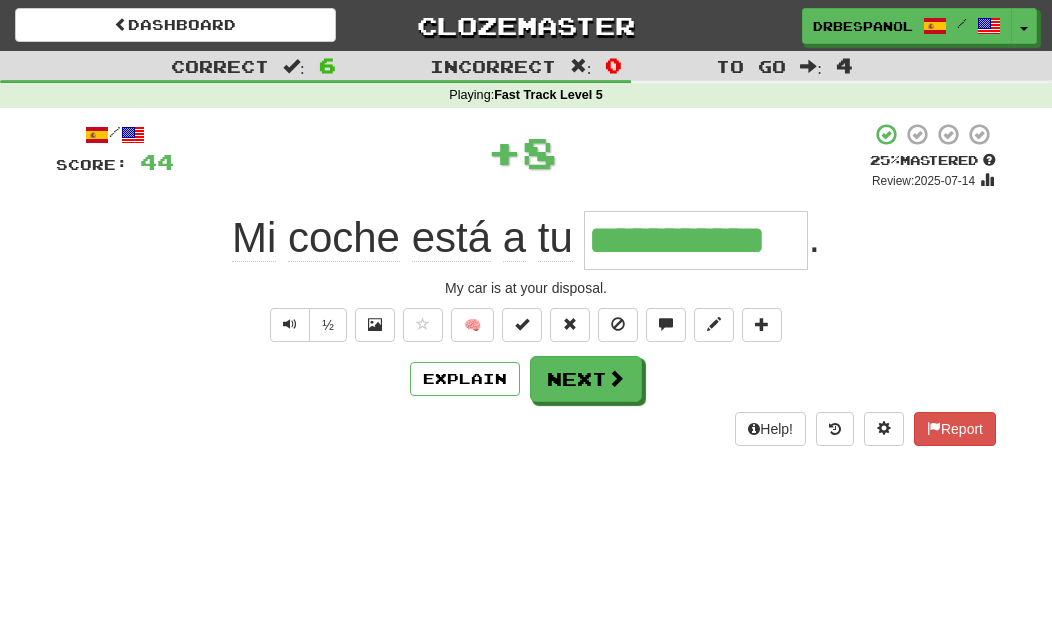 type on "**********" 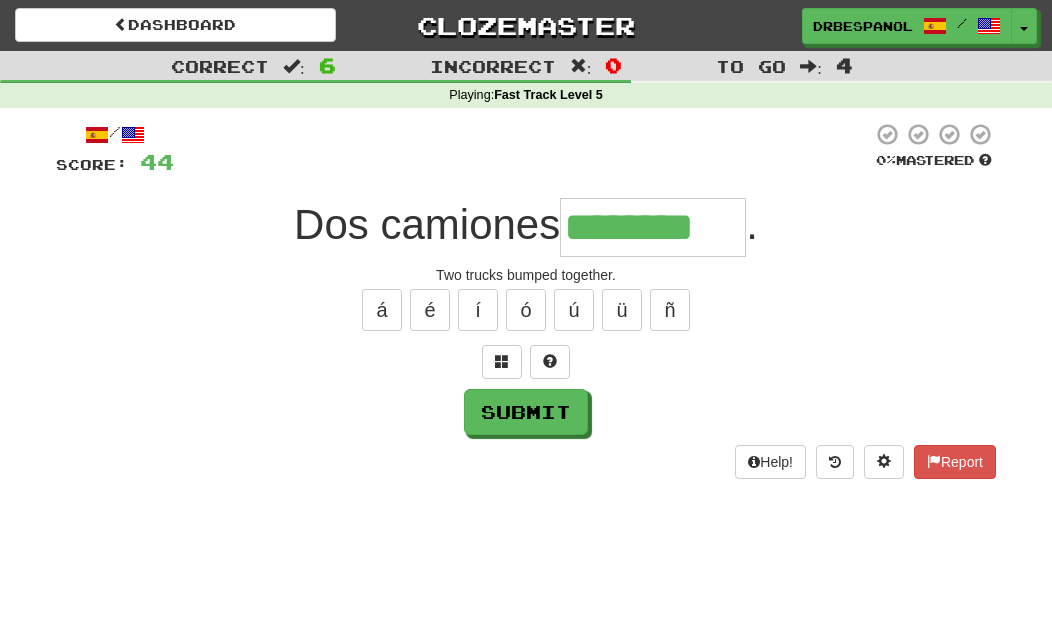 type on "********" 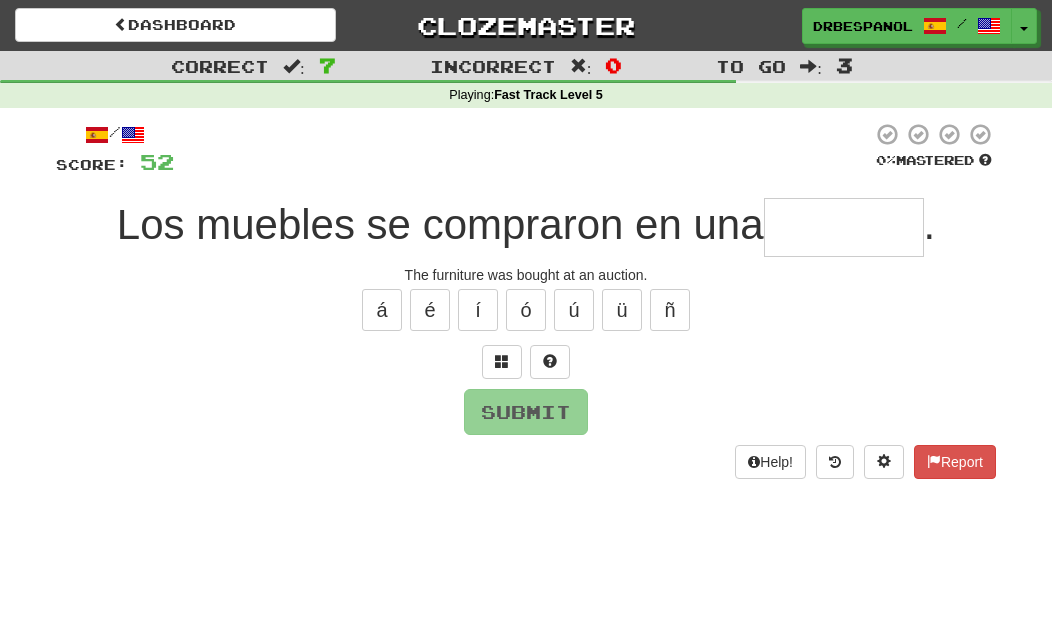 type on "*******" 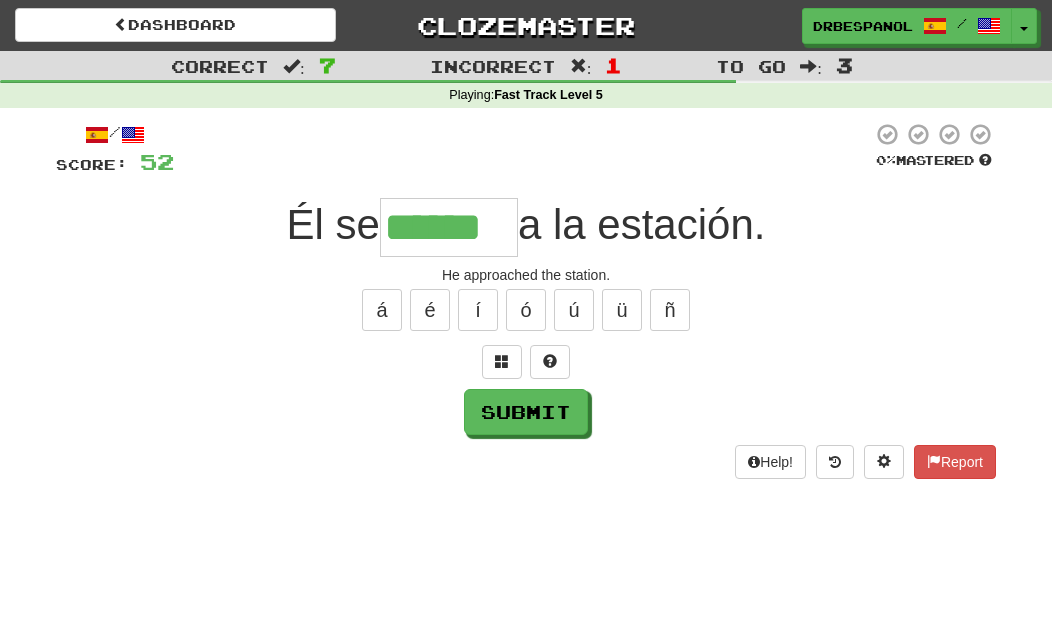 type on "******" 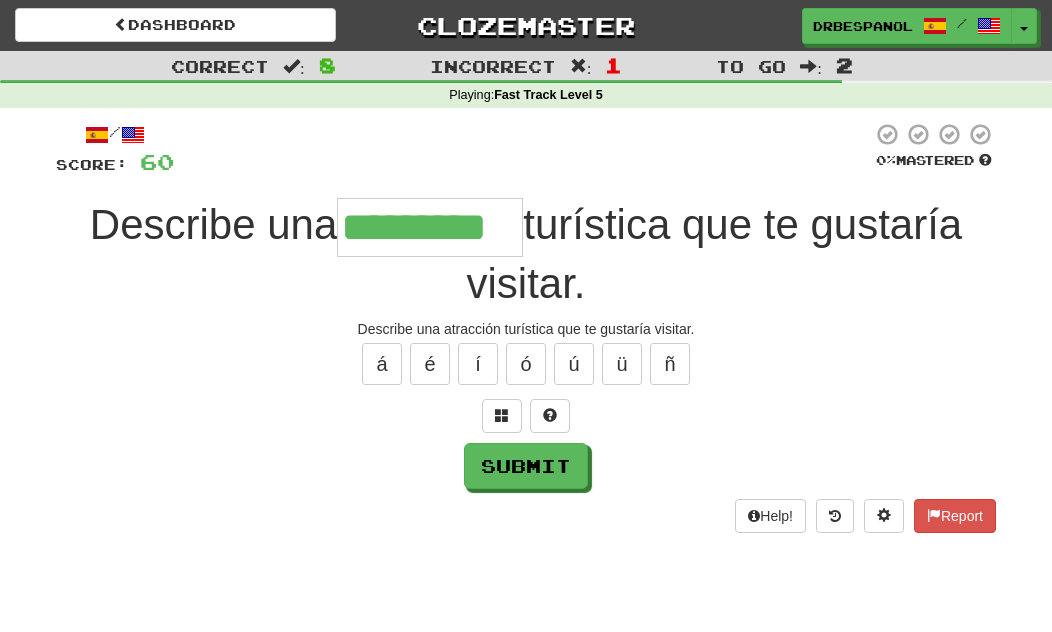 type on "*********" 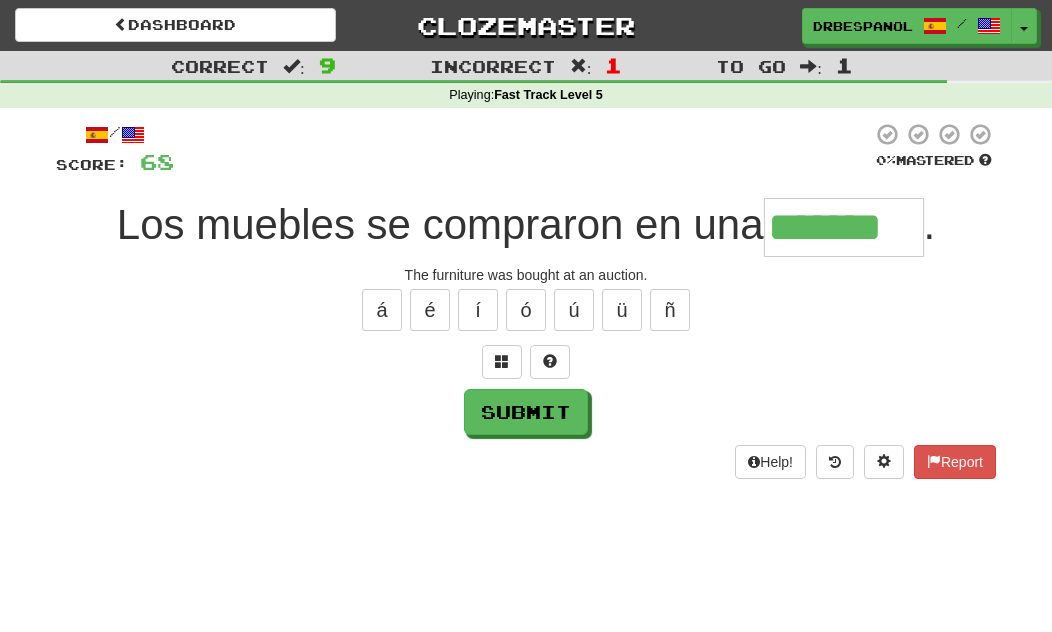 type on "*******" 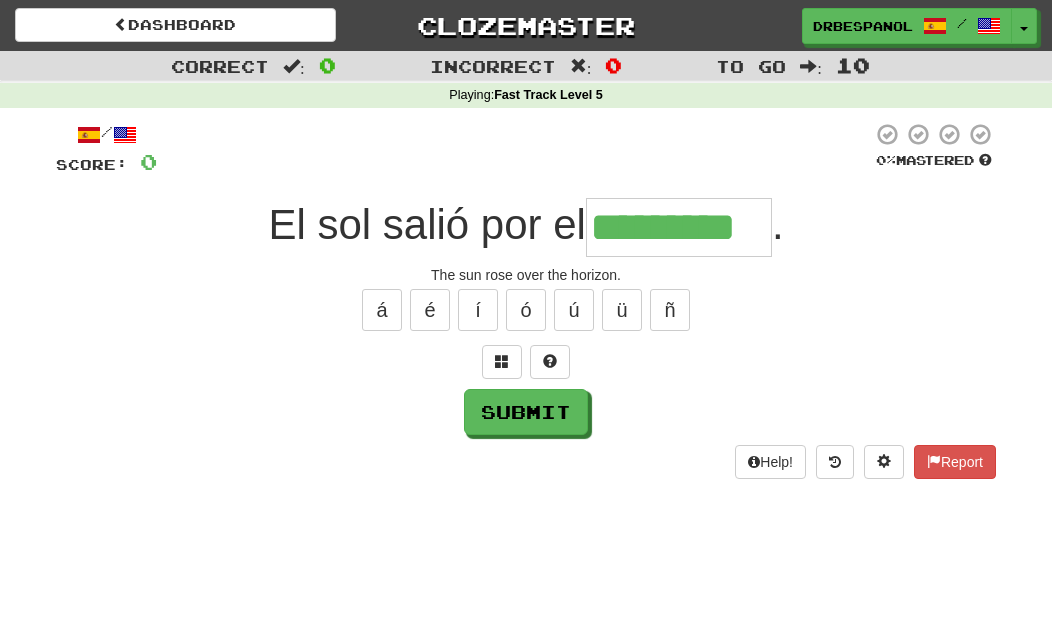 type on "*********" 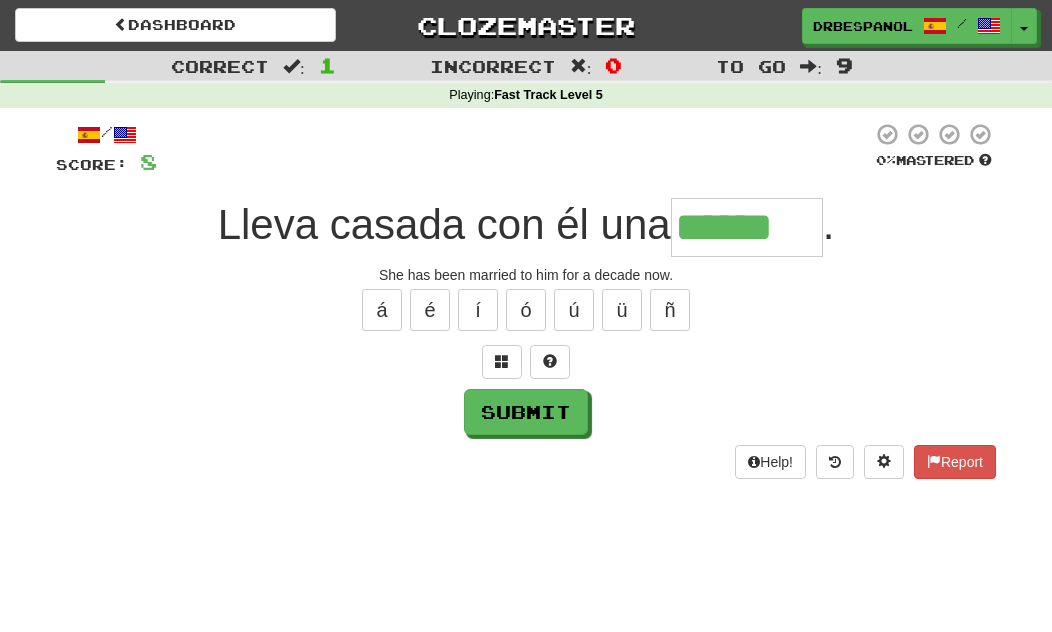 type on "******" 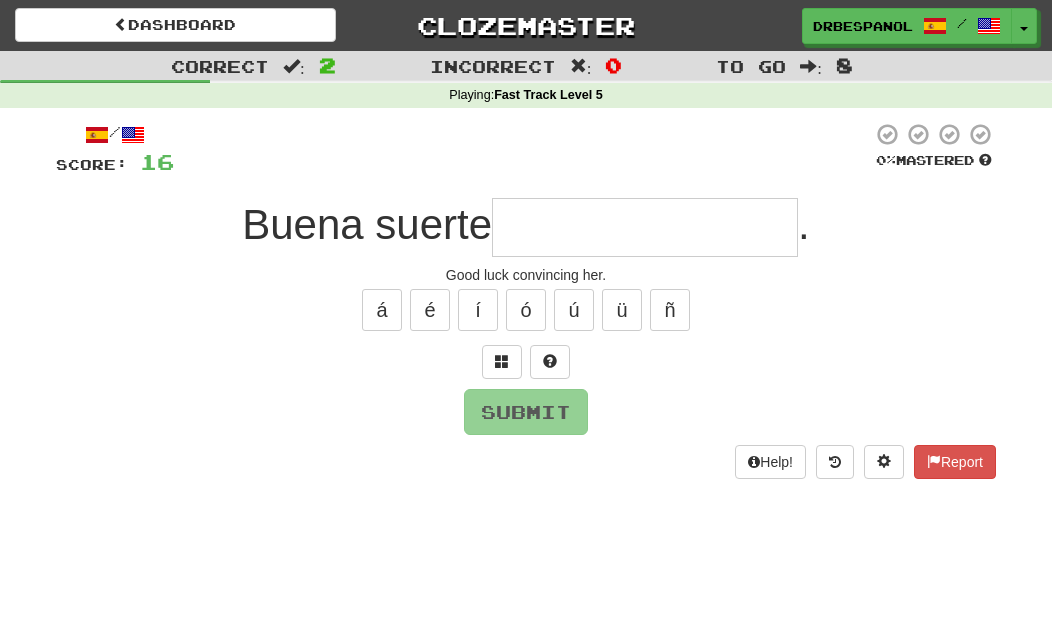 type on "**********" 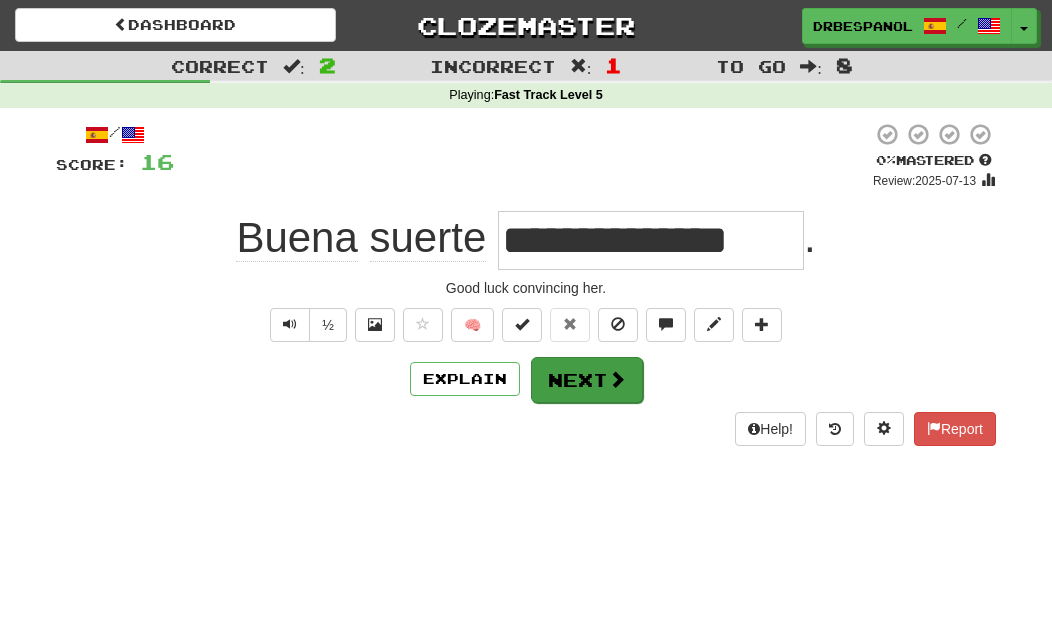 click at bounding box center [617, 379] 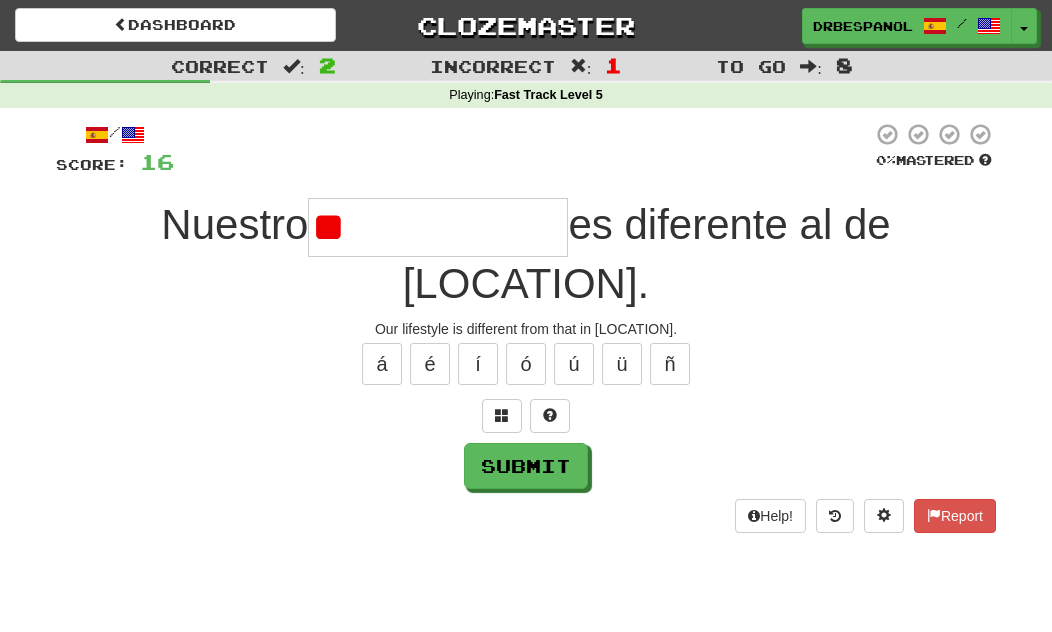 type on "*" 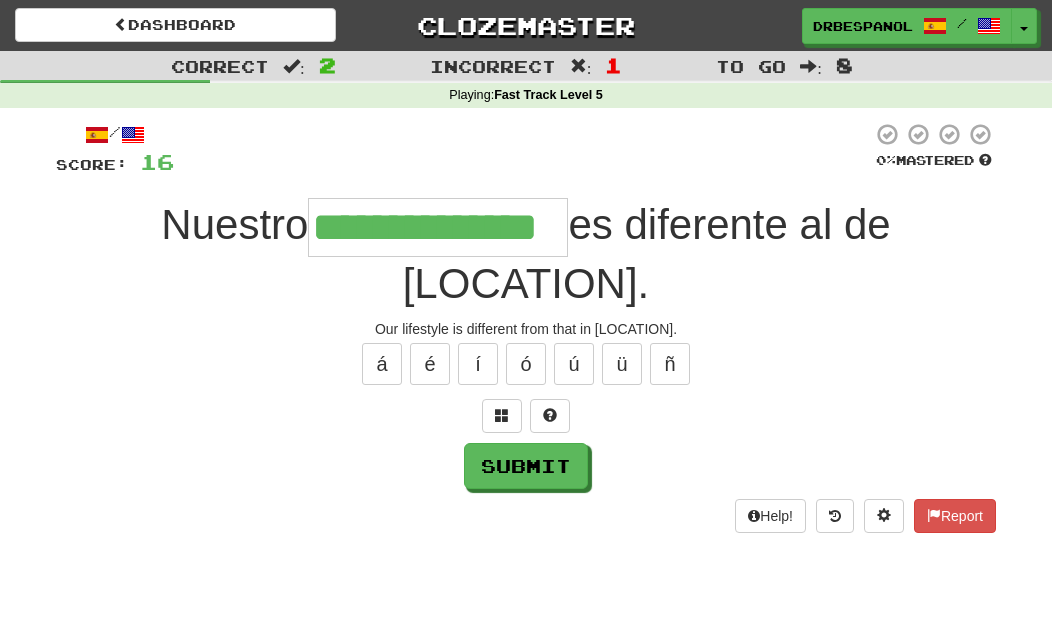 type on "**********" 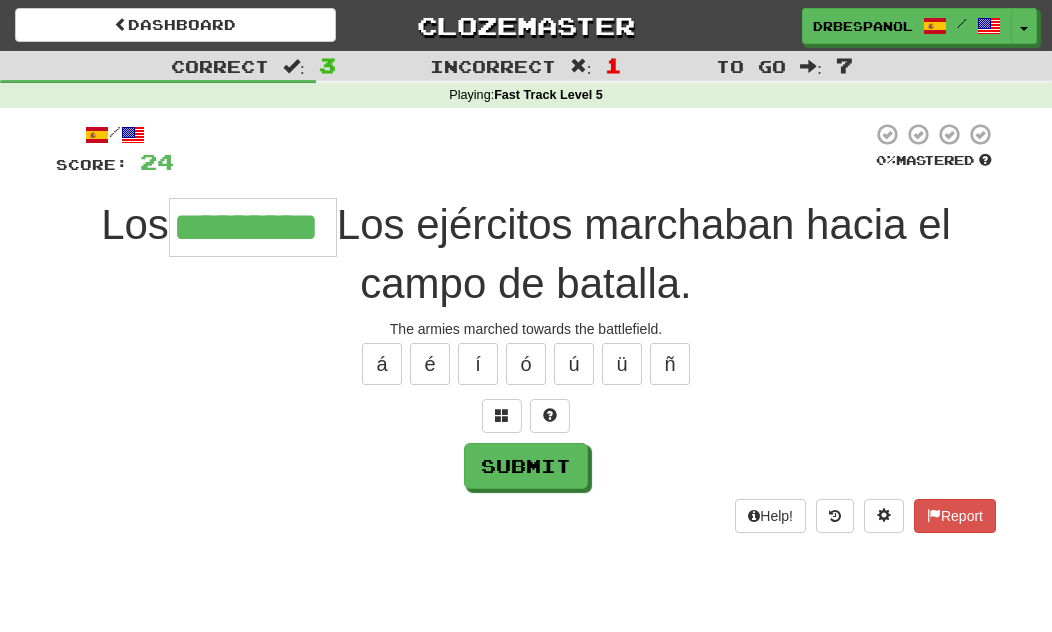 type on "*********" 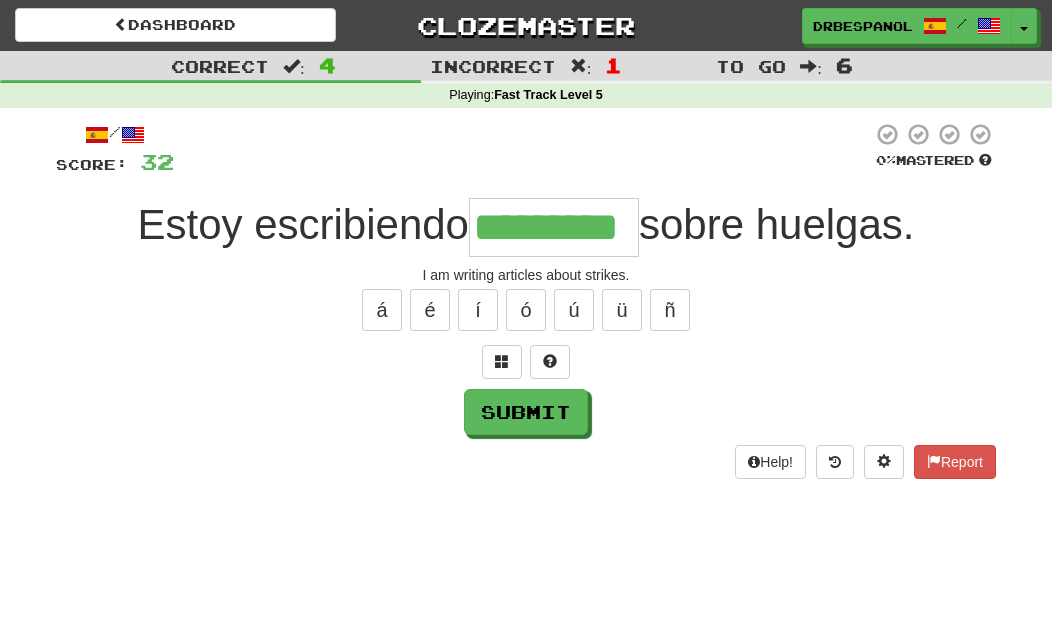 type on "*********" 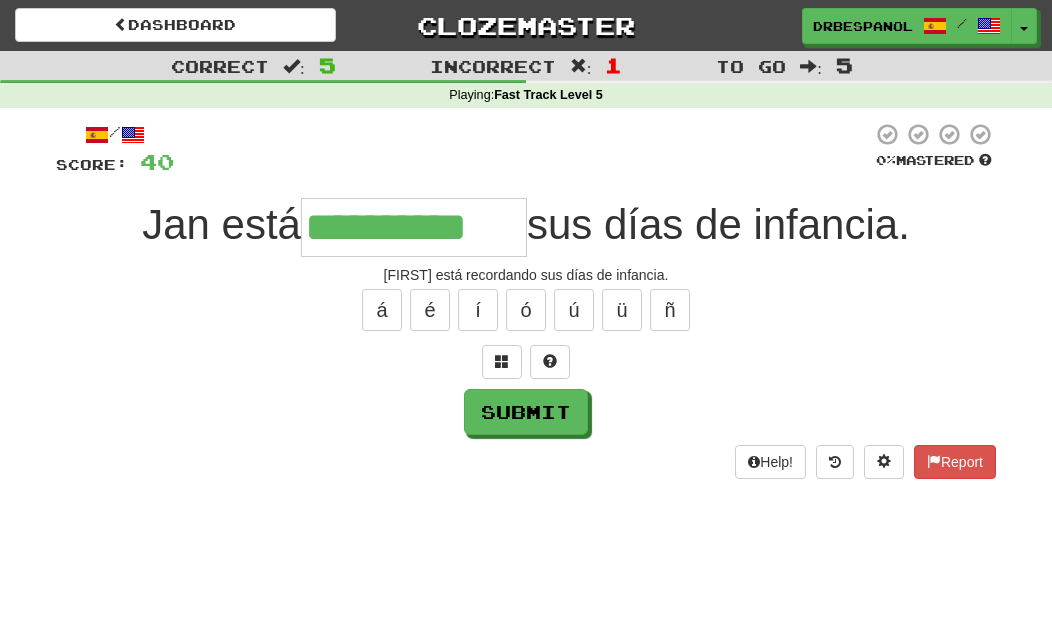 type on "**********" 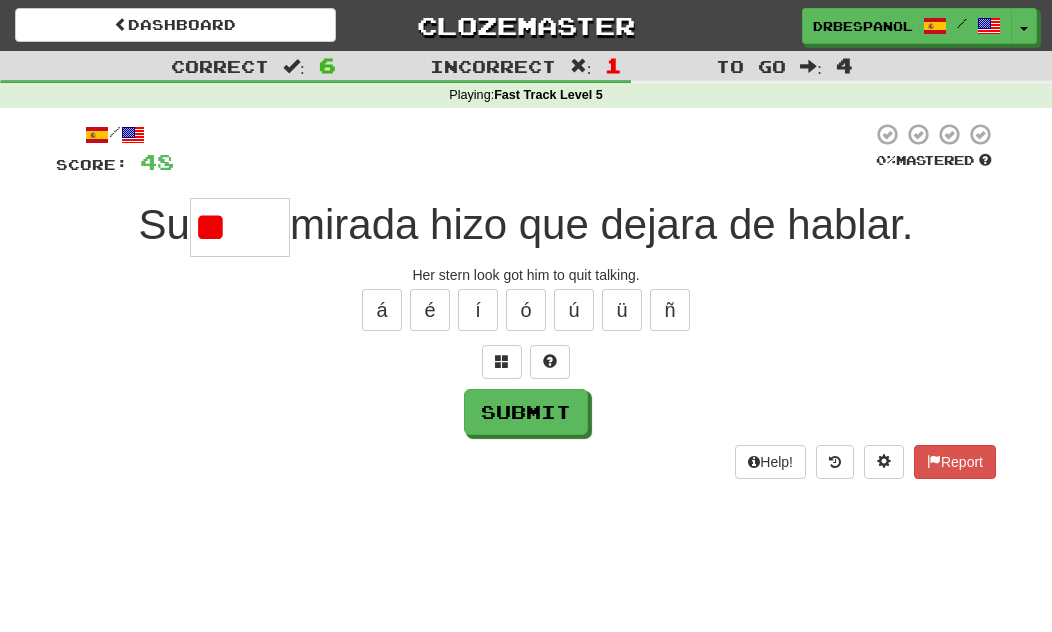 type on "*" 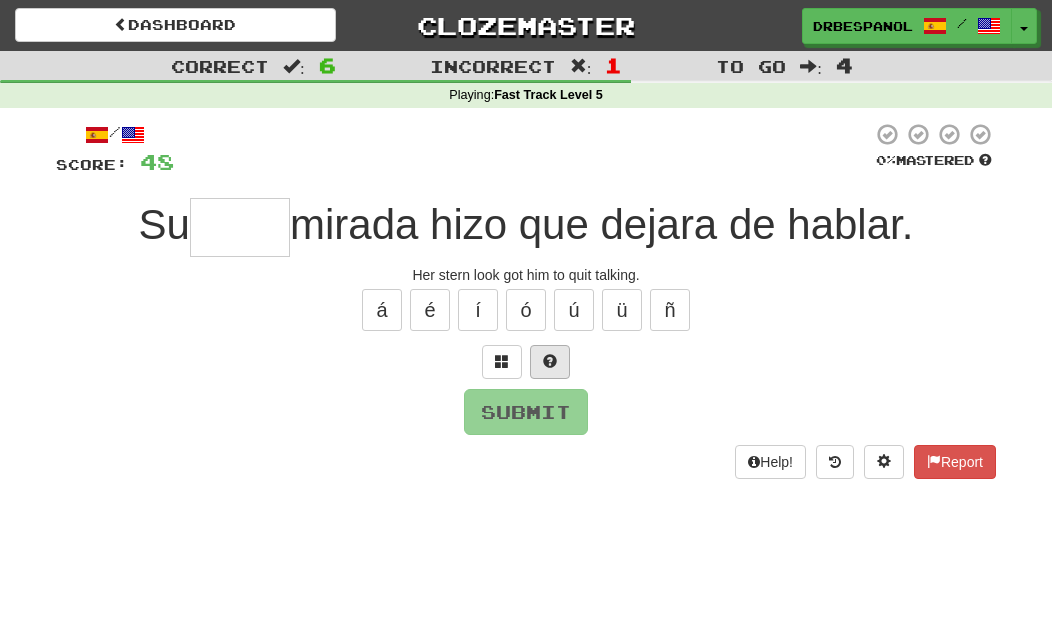 click at bounding box center [550, 361] 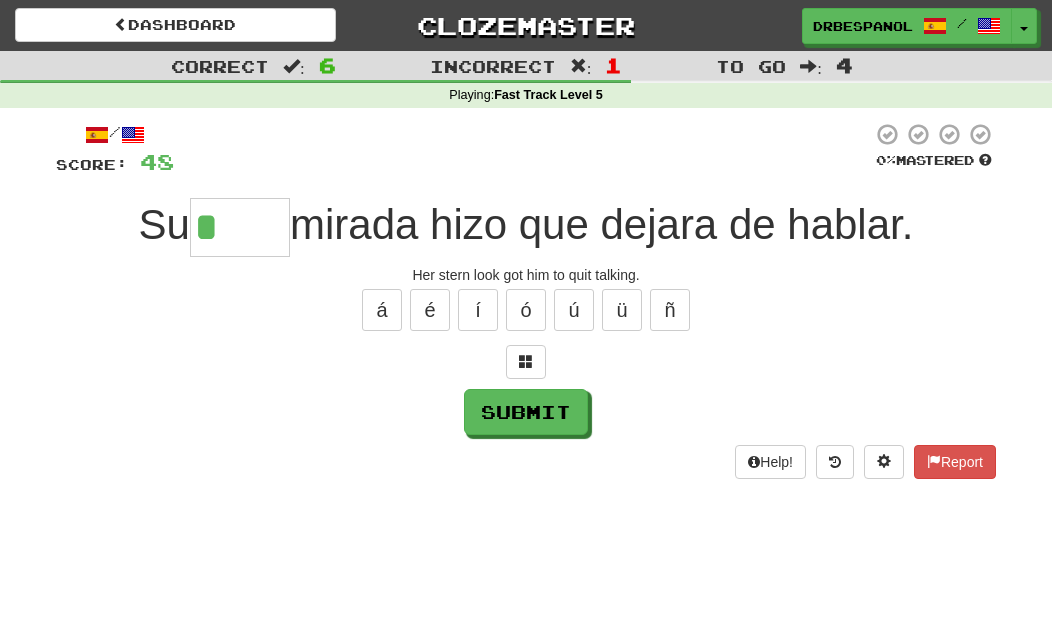 type on "*****" 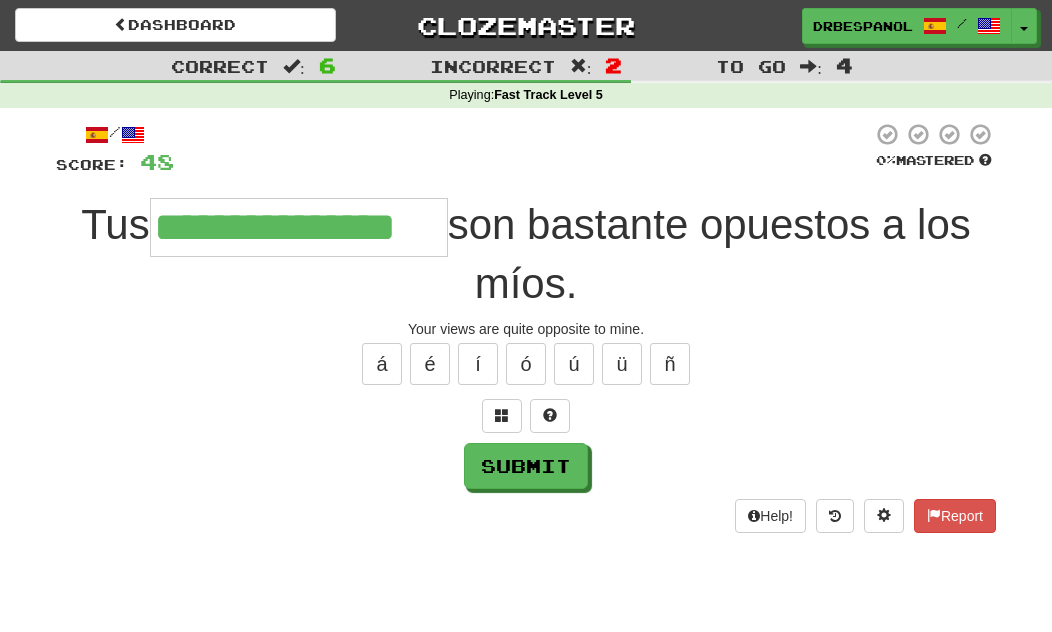 type on "**********" 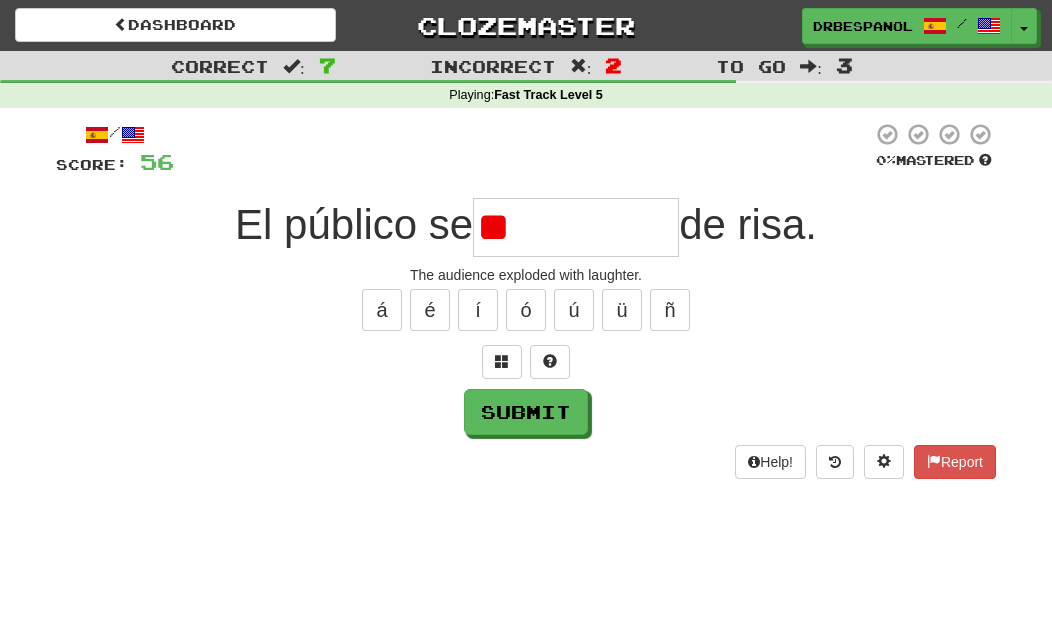 type on "*" 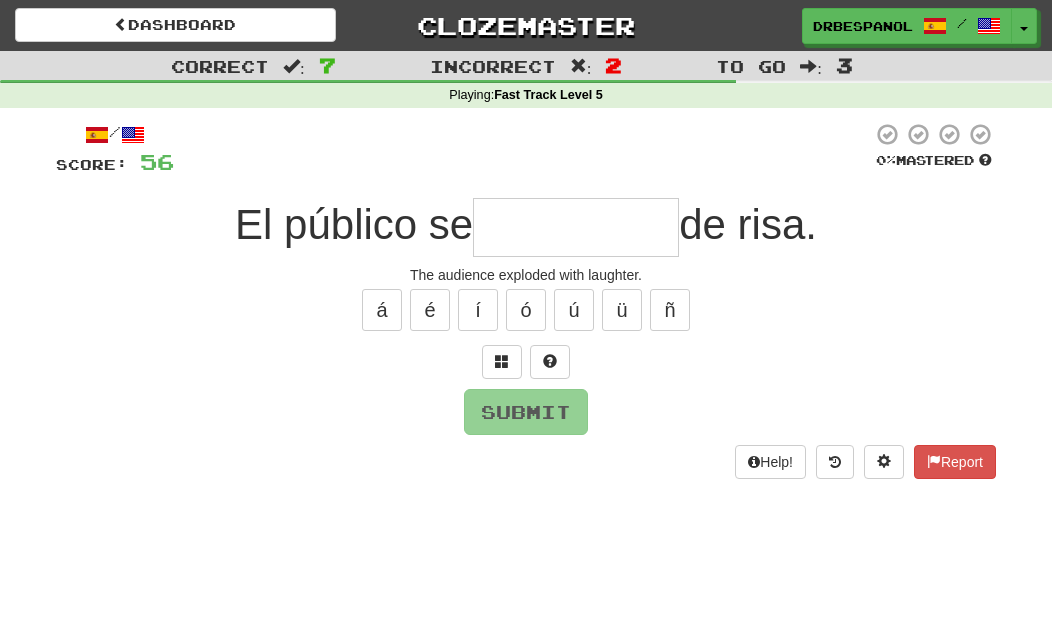type on "*" 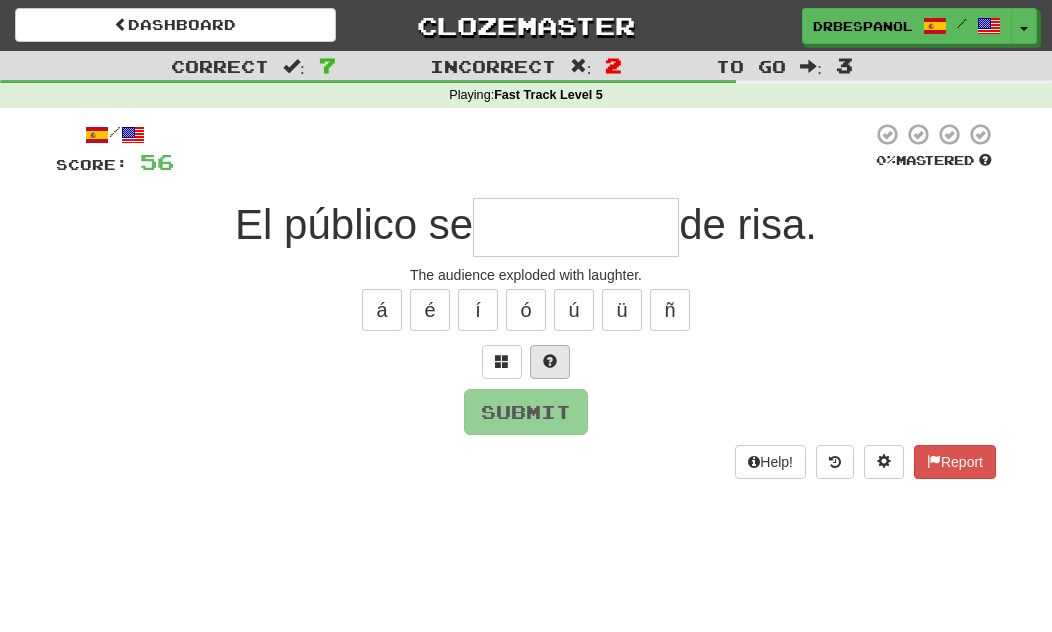 click at bounding box center [550, 361] 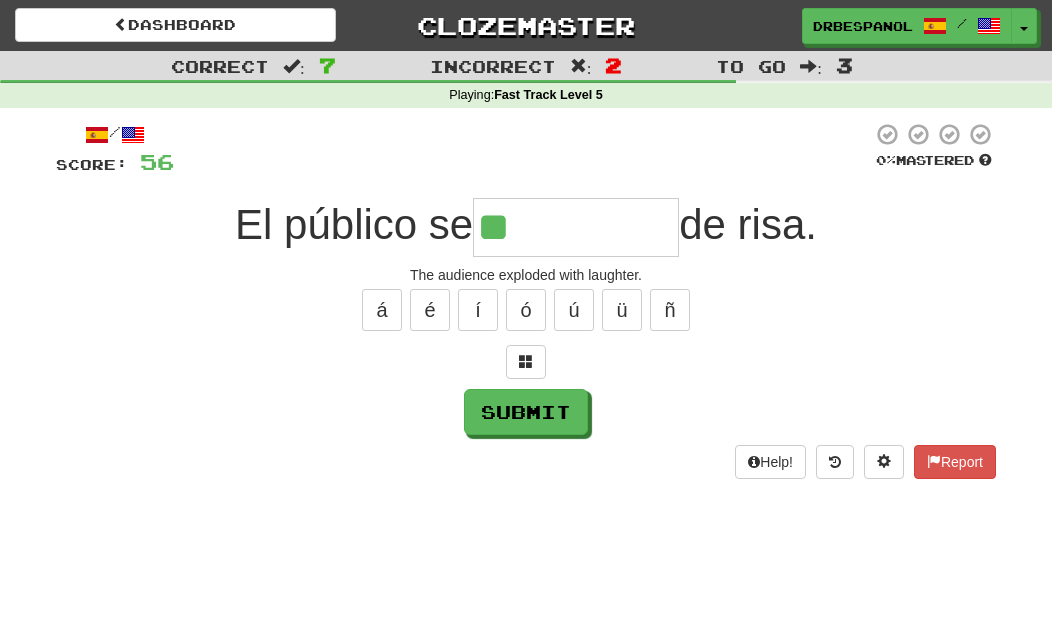 type on "**********" 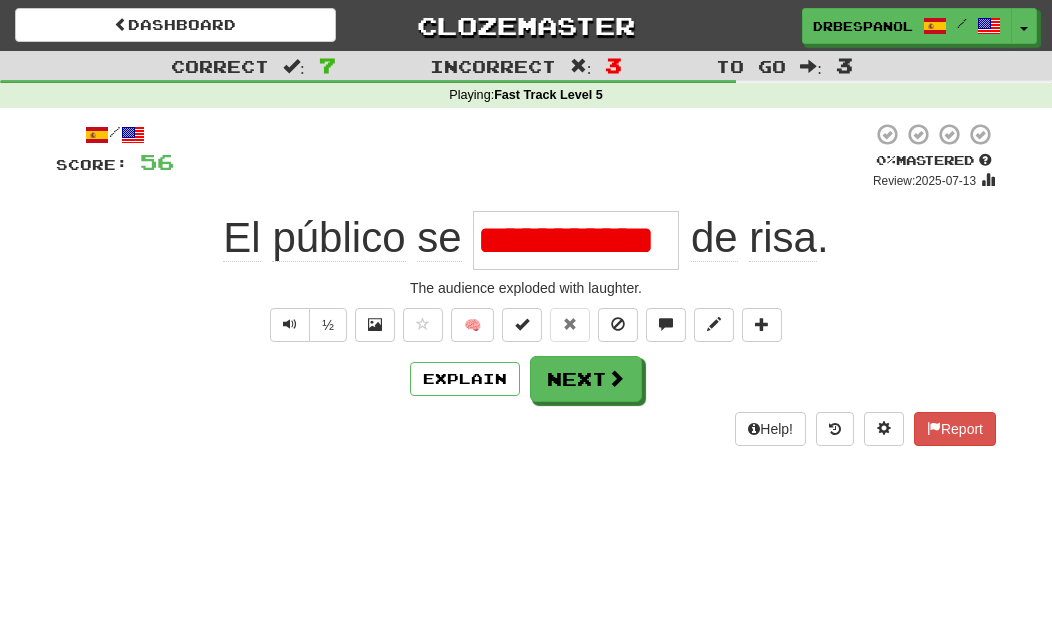 type on "**********" 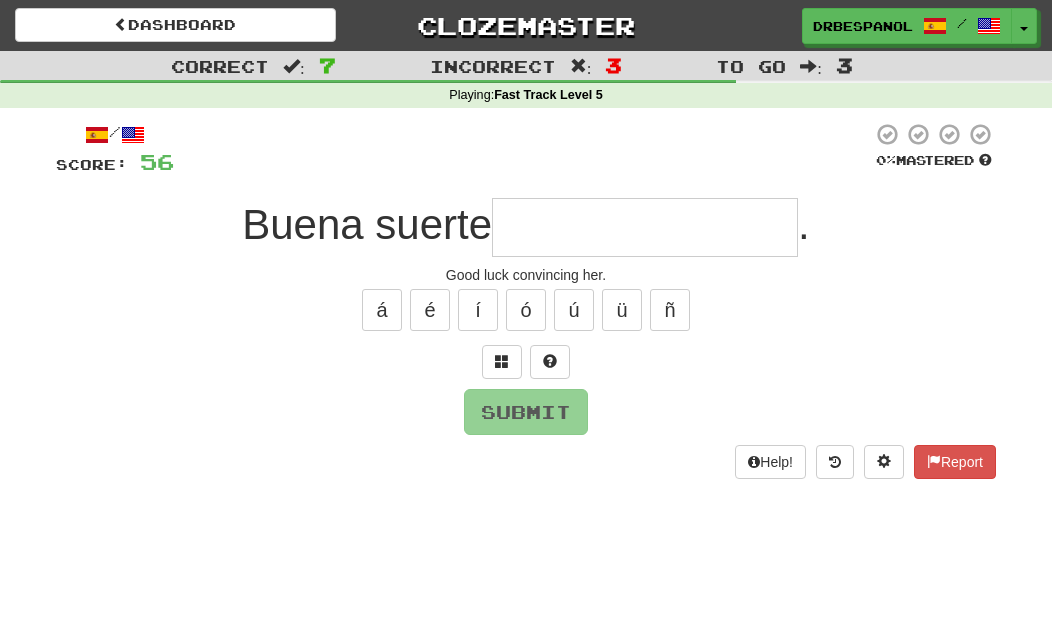 type on "**********" 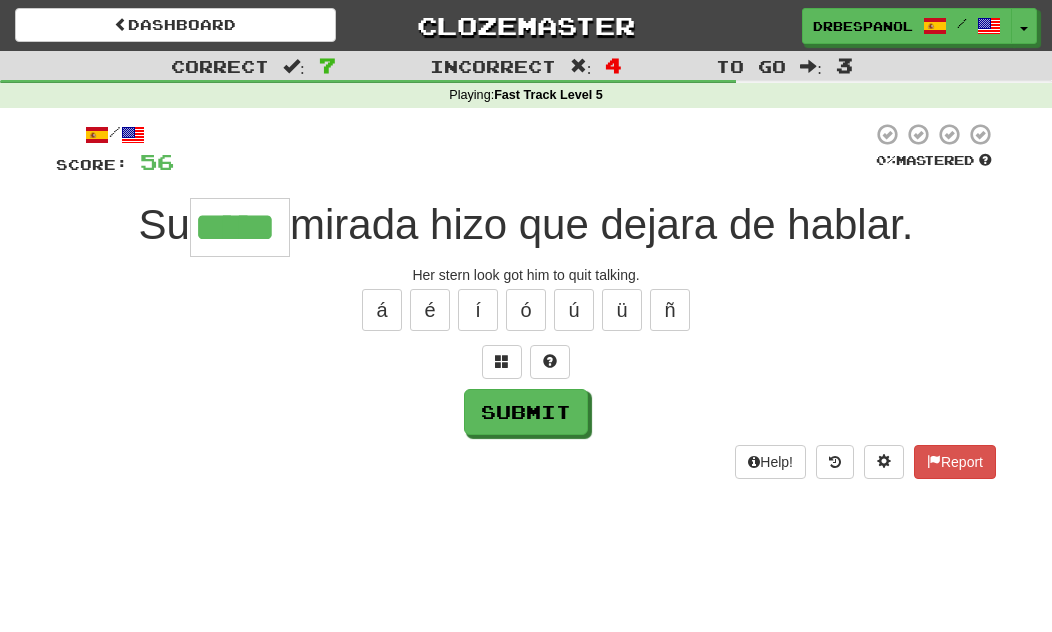 type on "*****" 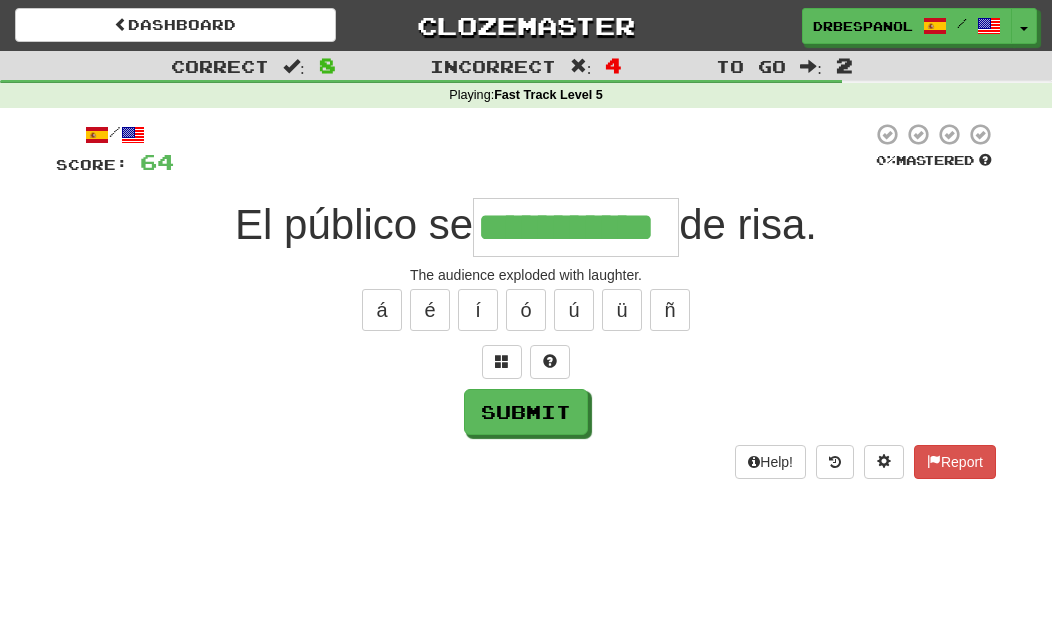type on "**********" 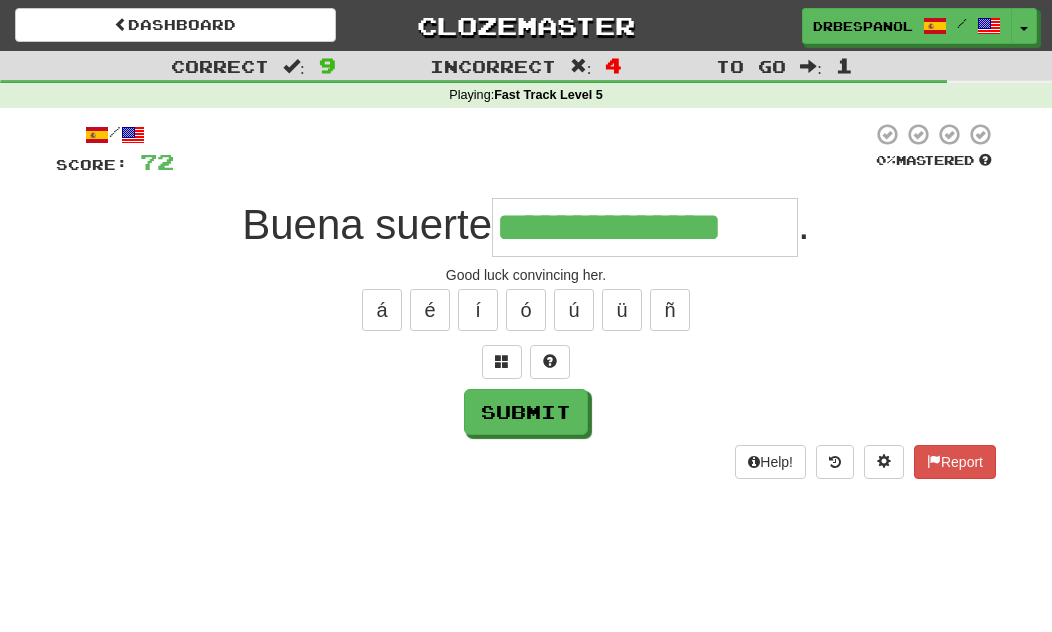 type on "**********" 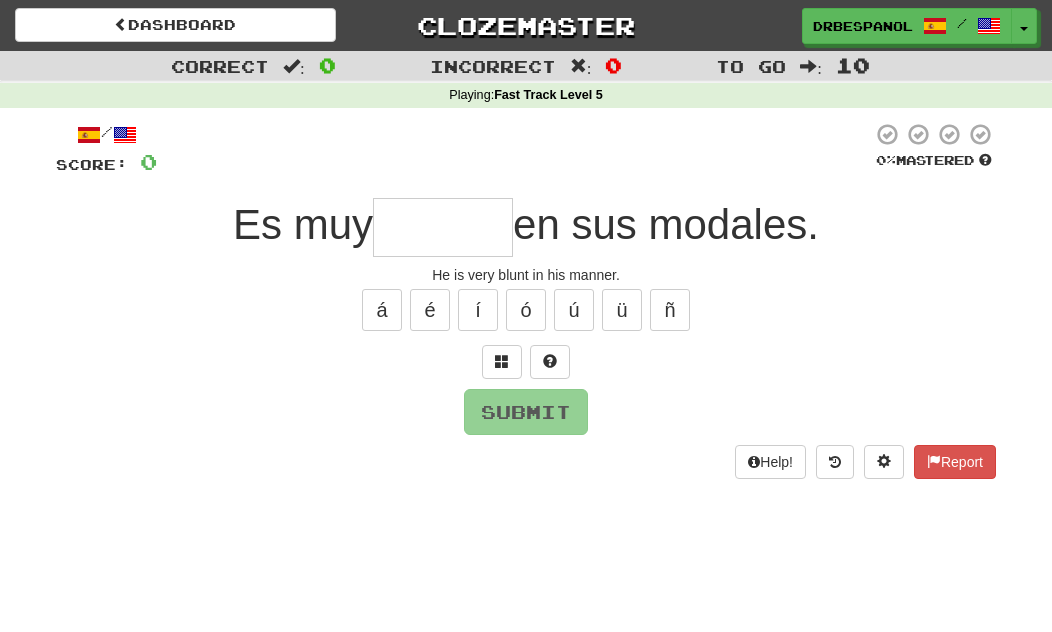 type on "*" 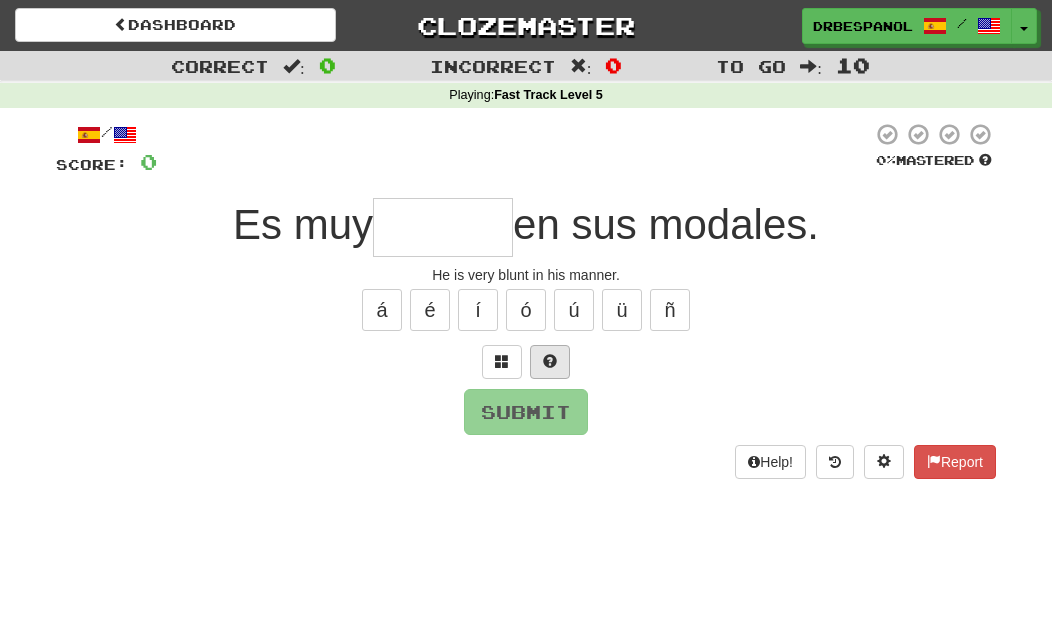 click at bounding box center (550, 361) 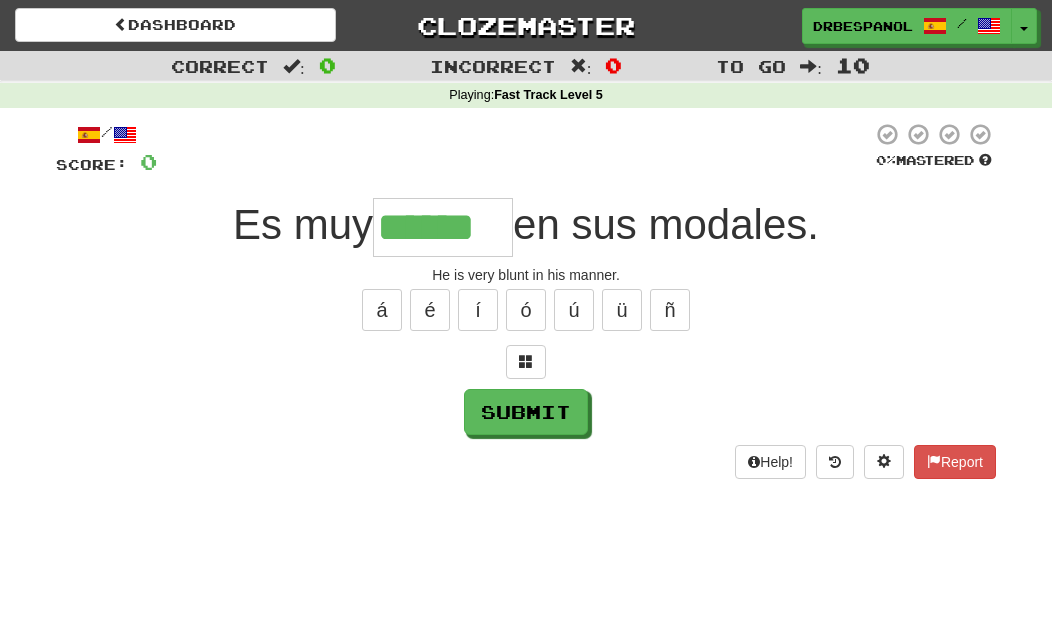 type on "******" 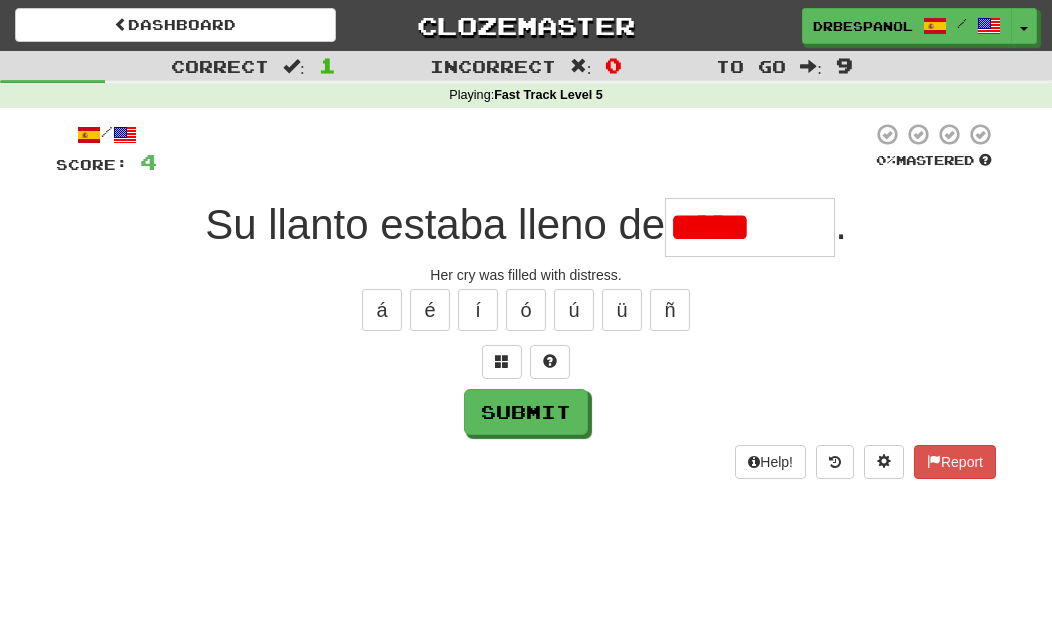 type on "*******" 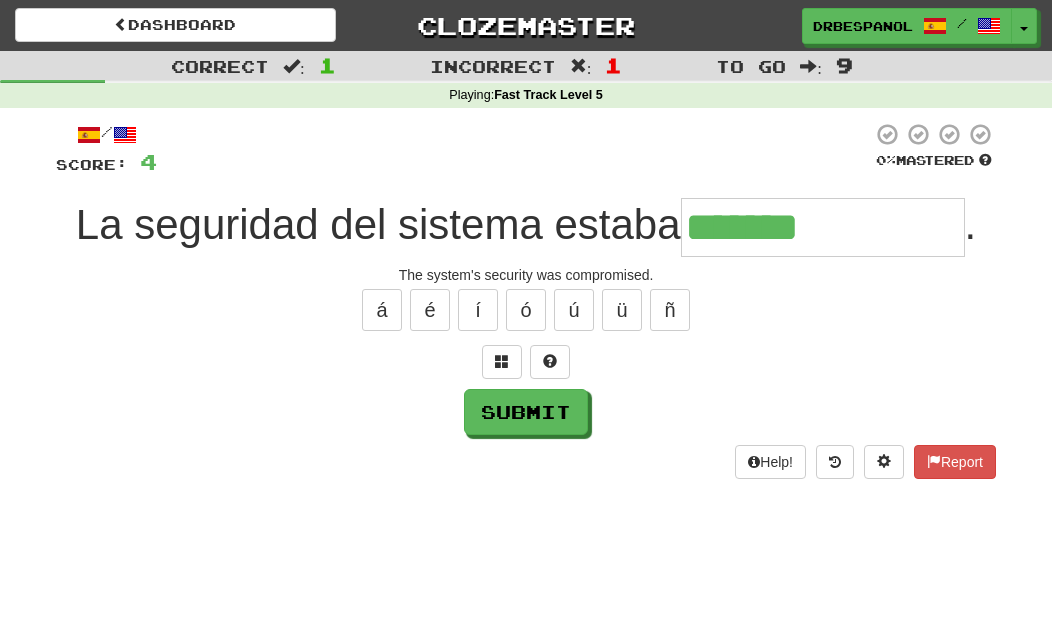 type on "**********" 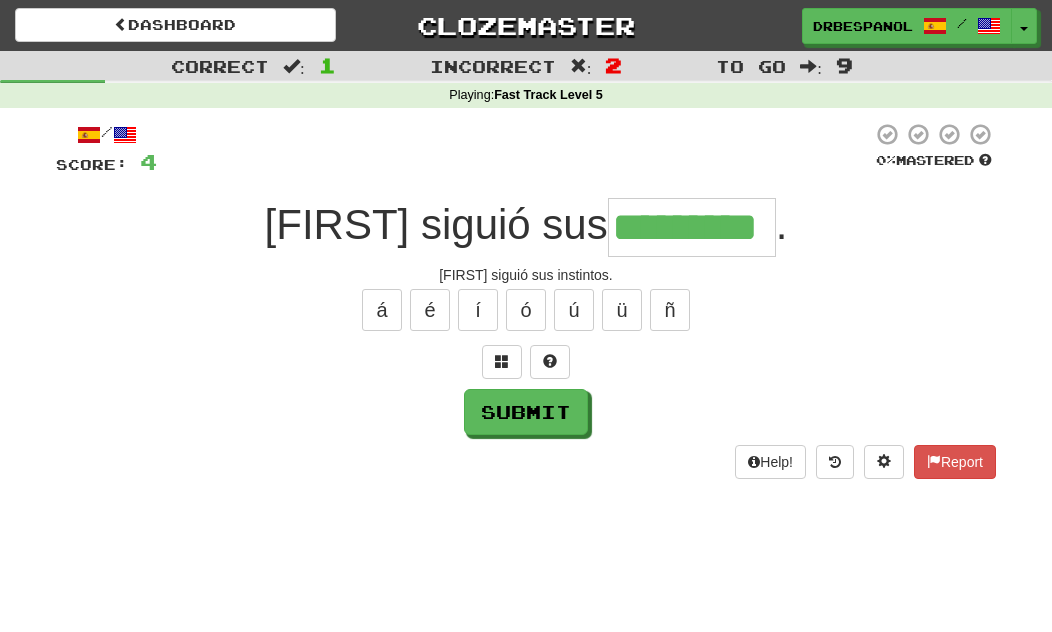 type on "*********" 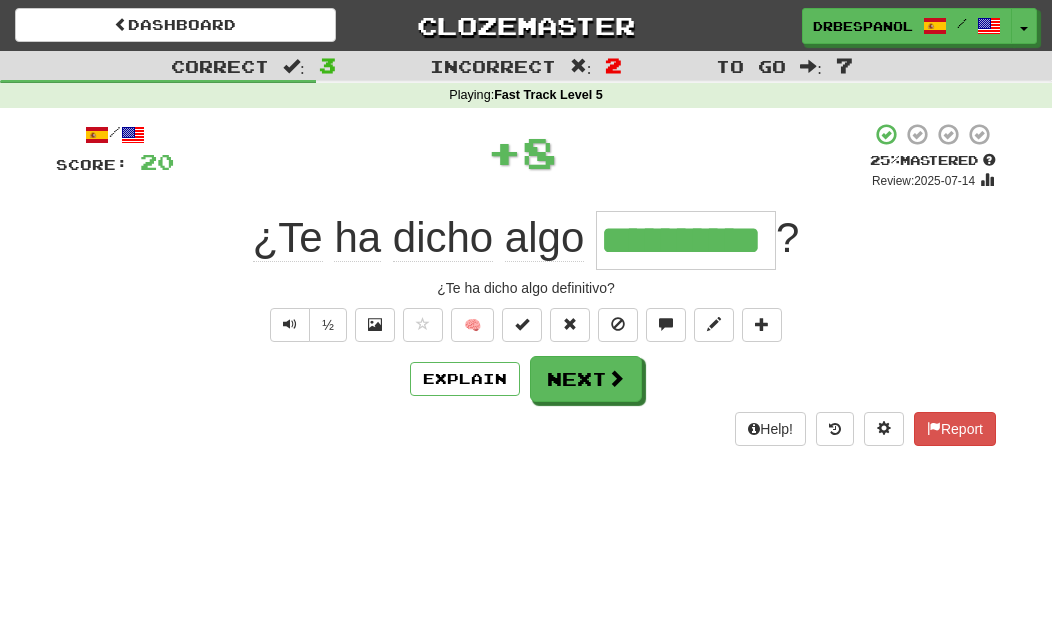 type on "**********" 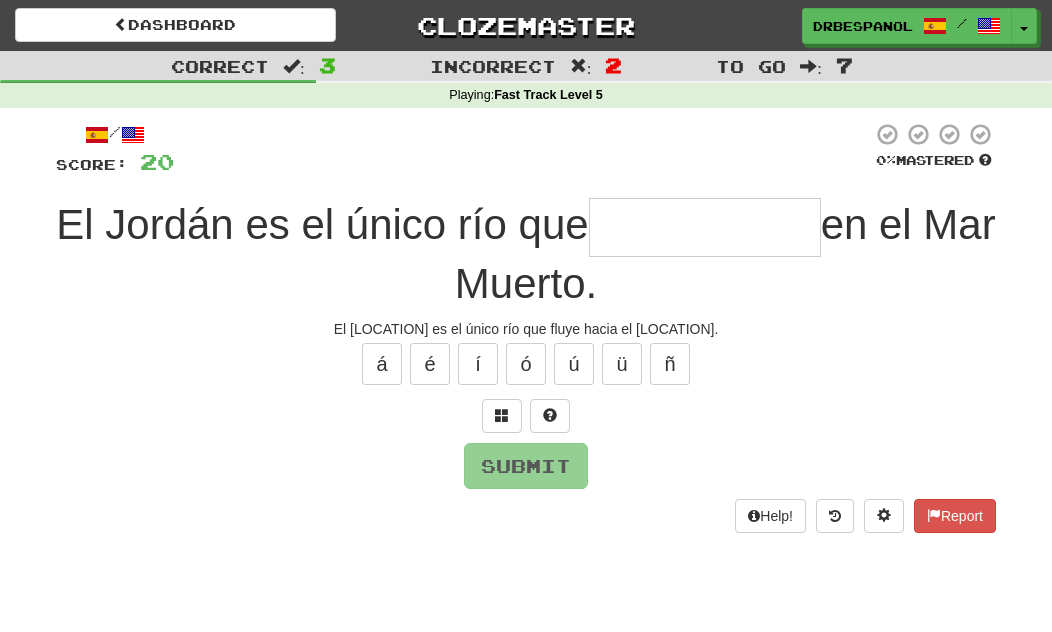 type on "*********" 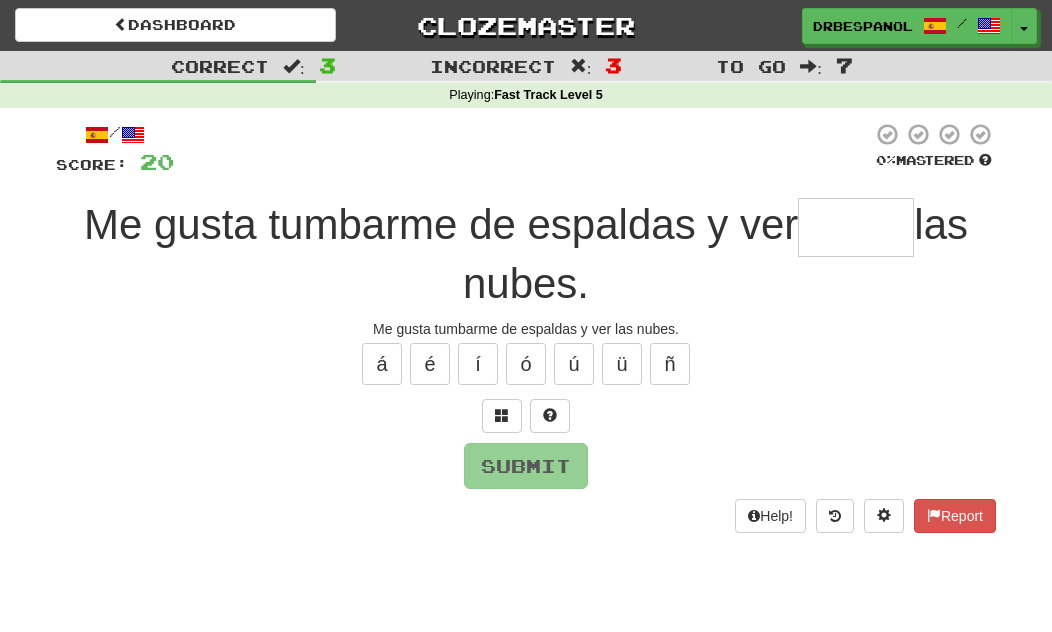 type on "*****" 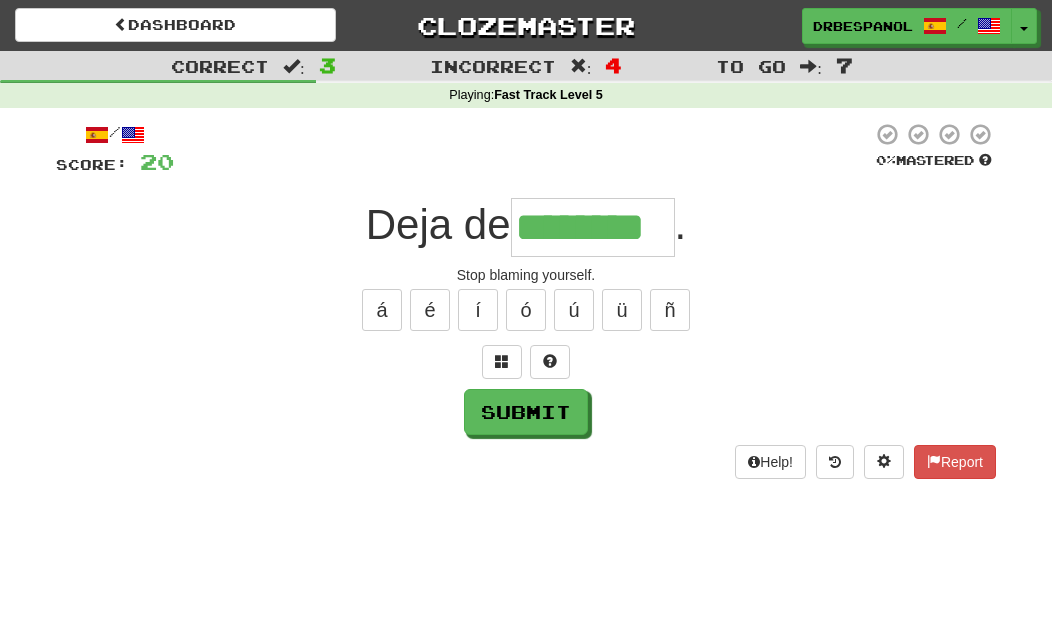 type on "********" 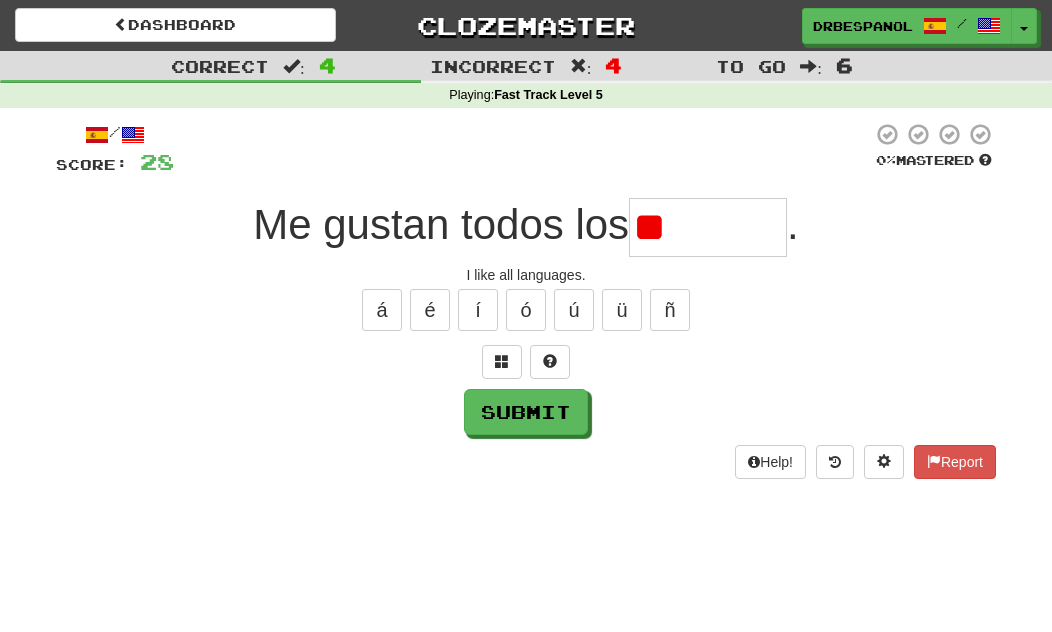 type on "*" 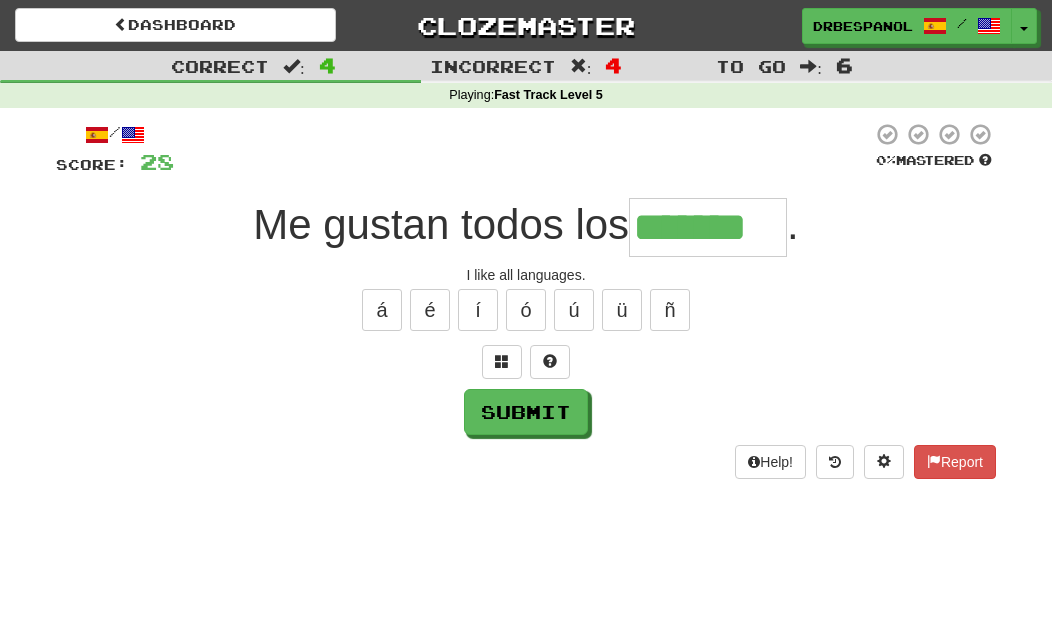 type on "*******" 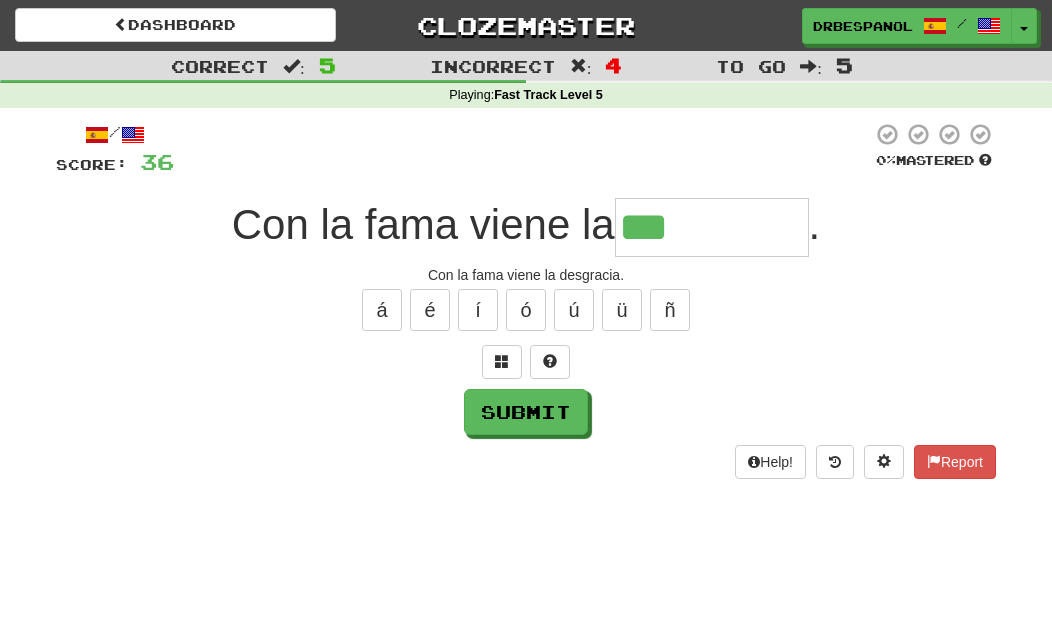type on "*********" 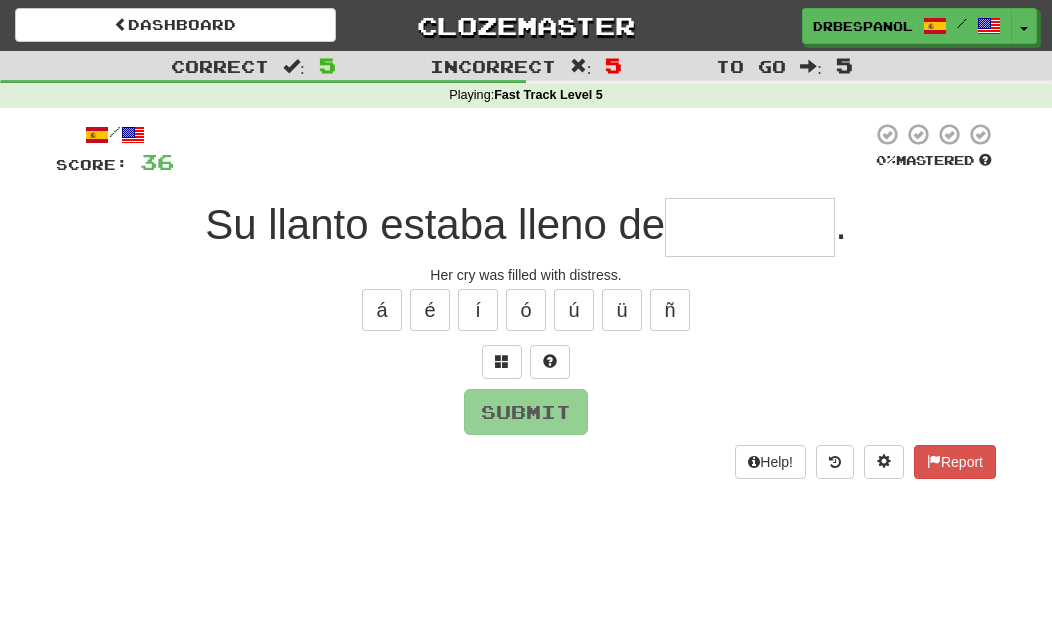 type on "*******" 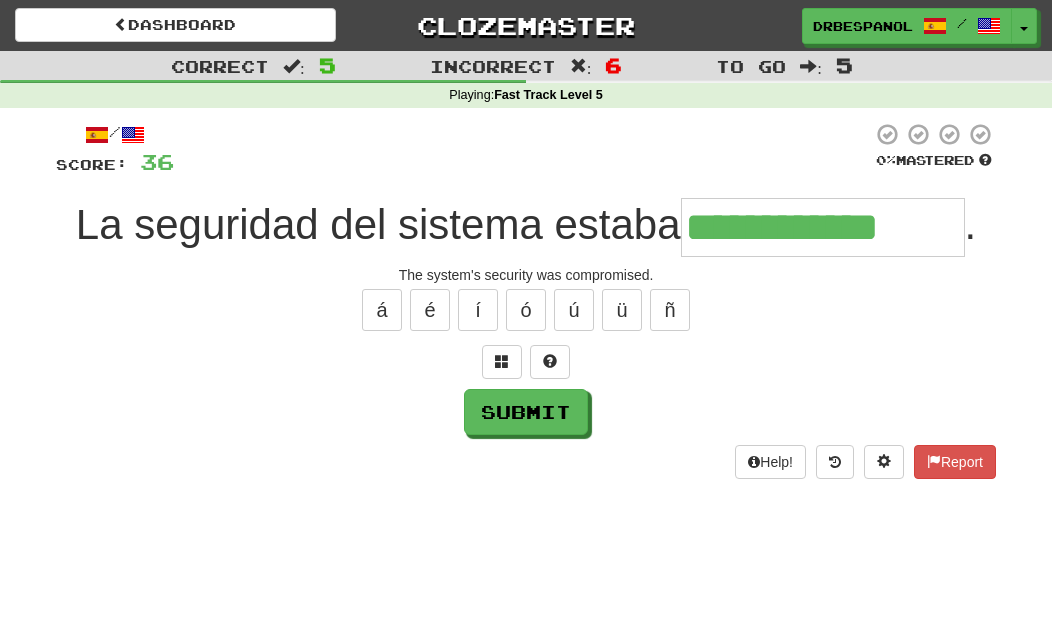 type on "**********" 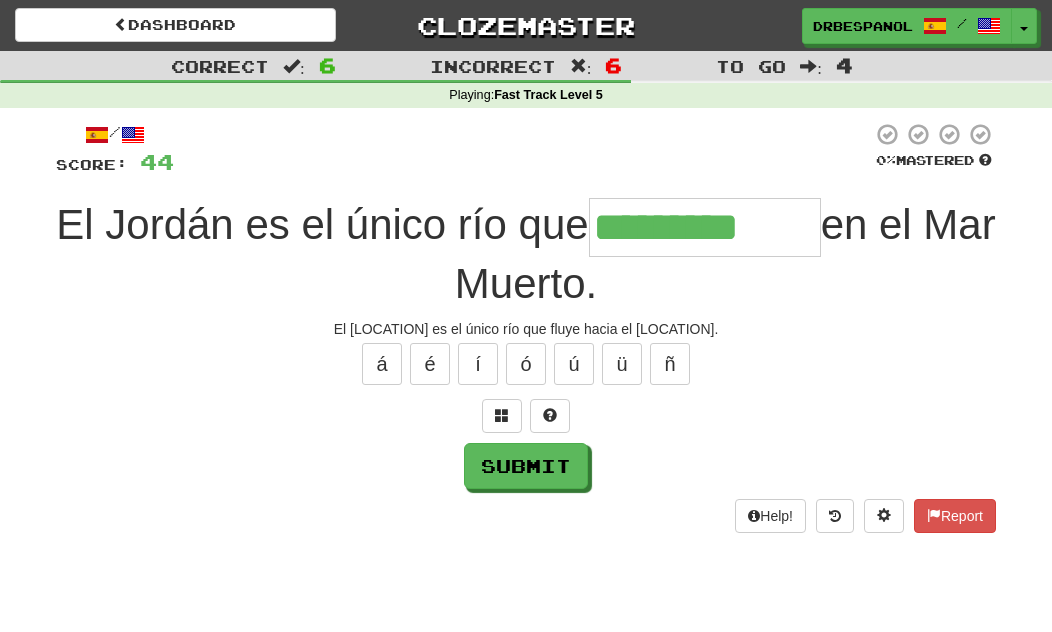 type on "*********" 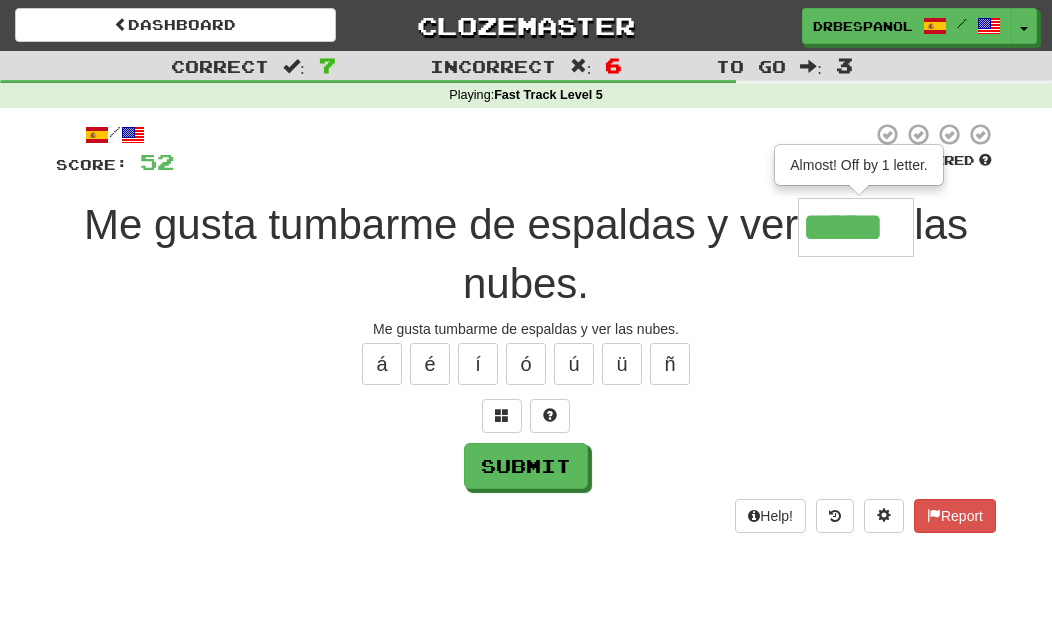 type on "*****" 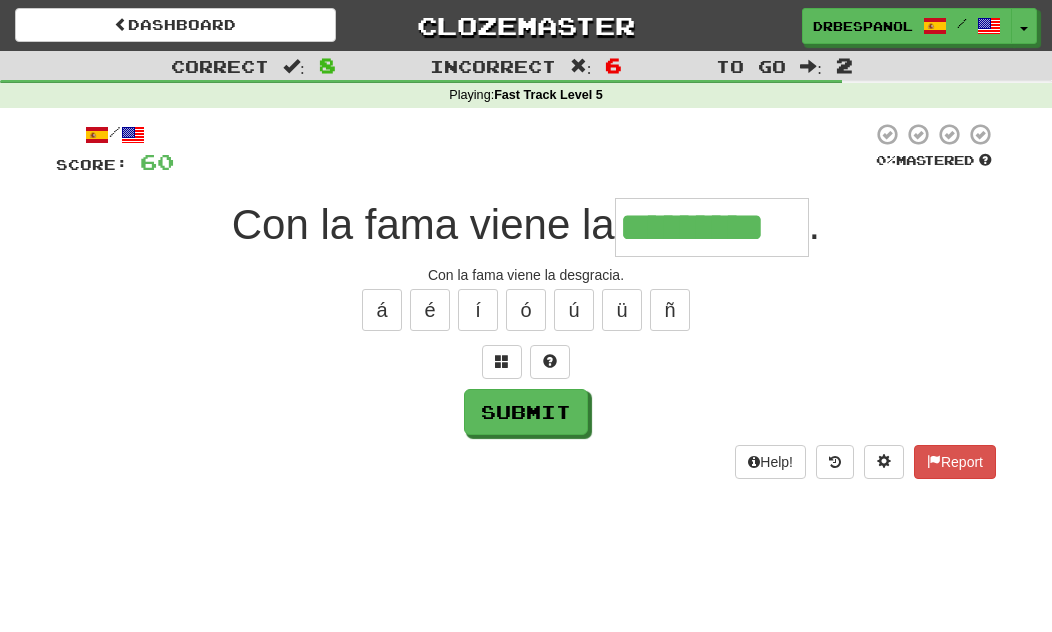 type on "*********" 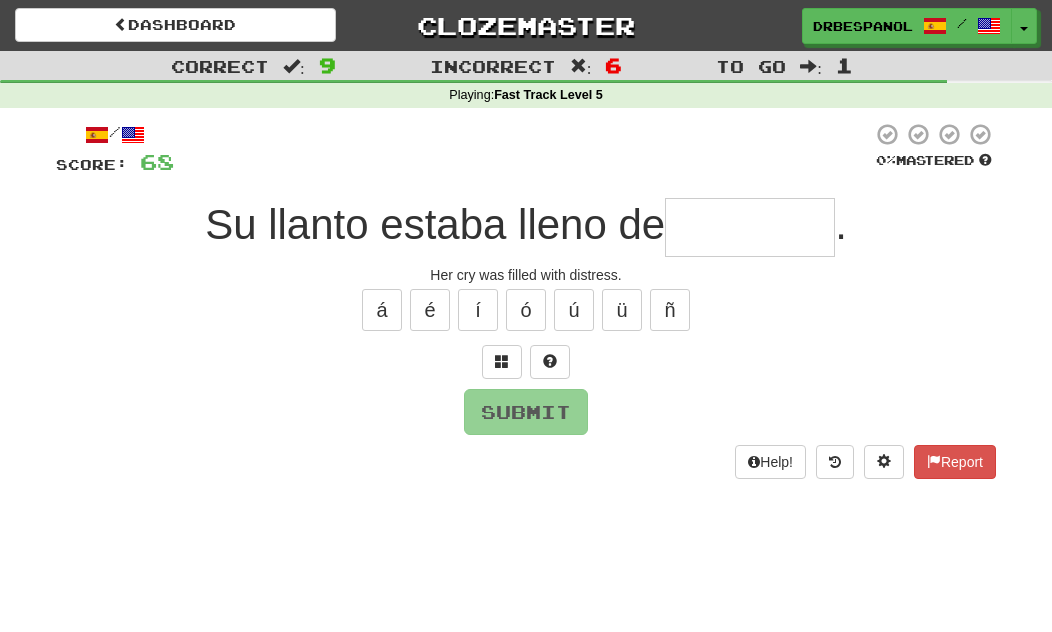 type on "*******" 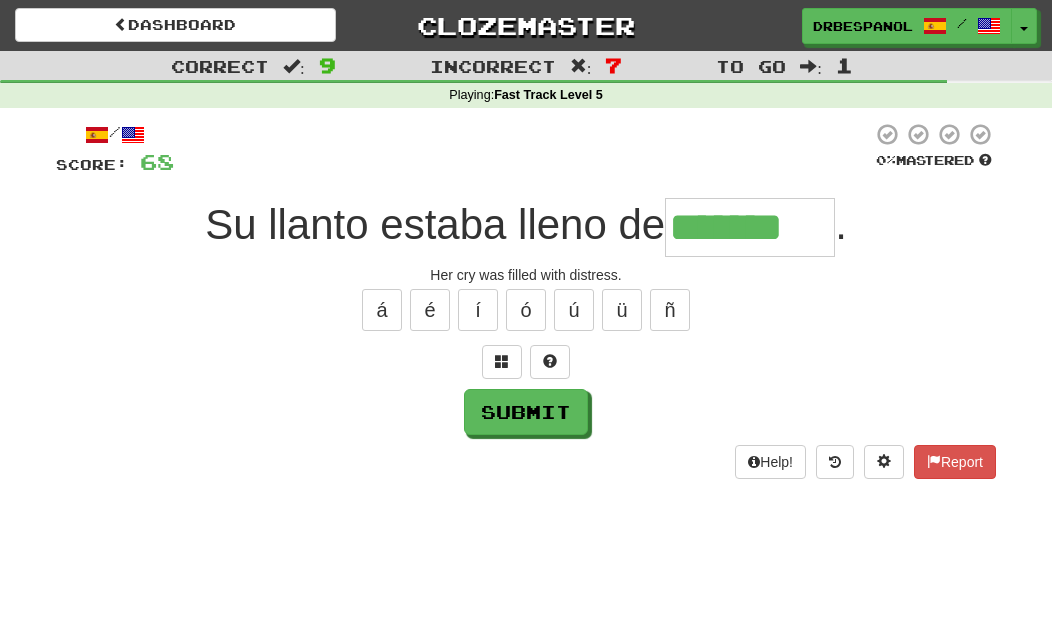 type on "*******" 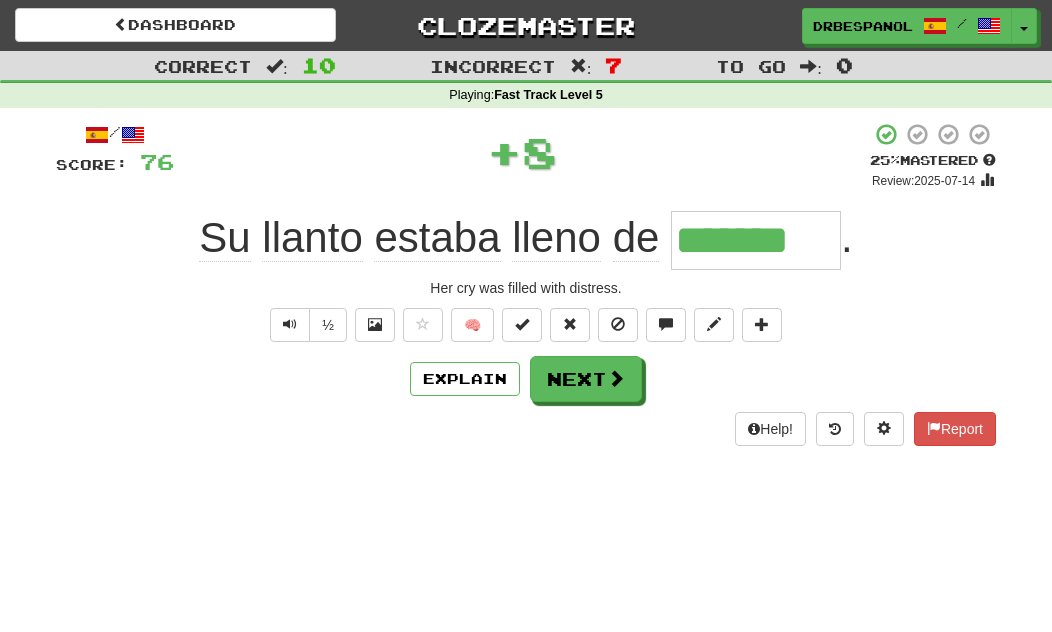 type 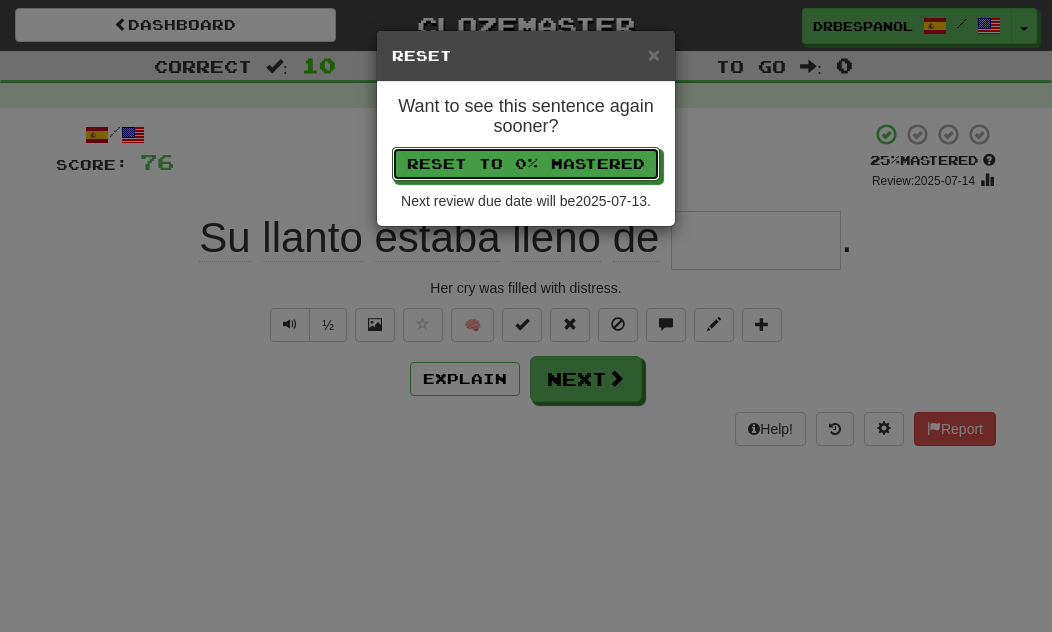 type 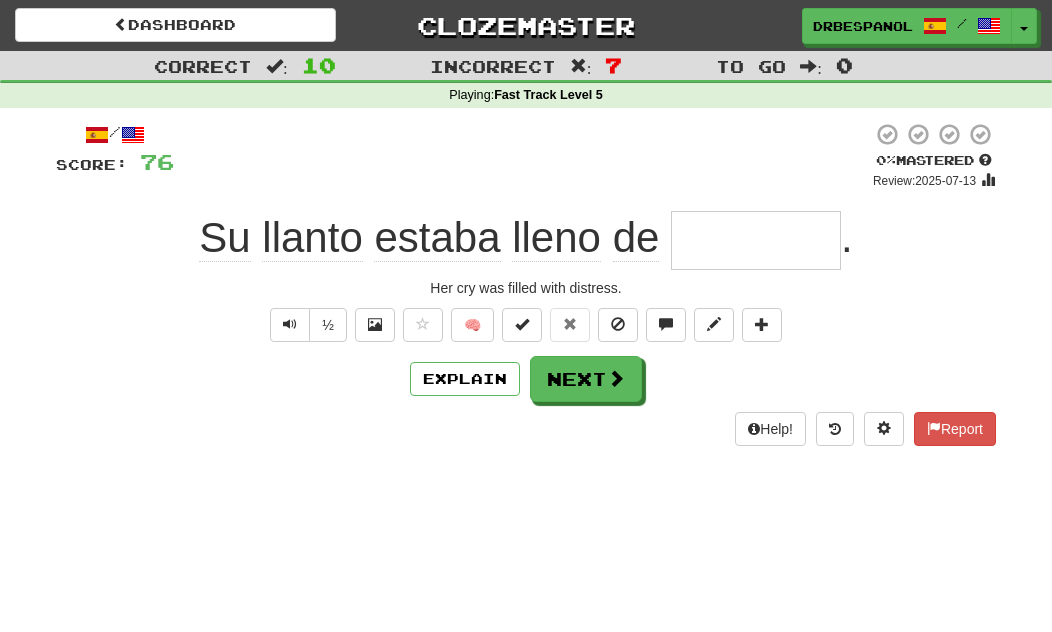 click at bounding box center (756, 240) 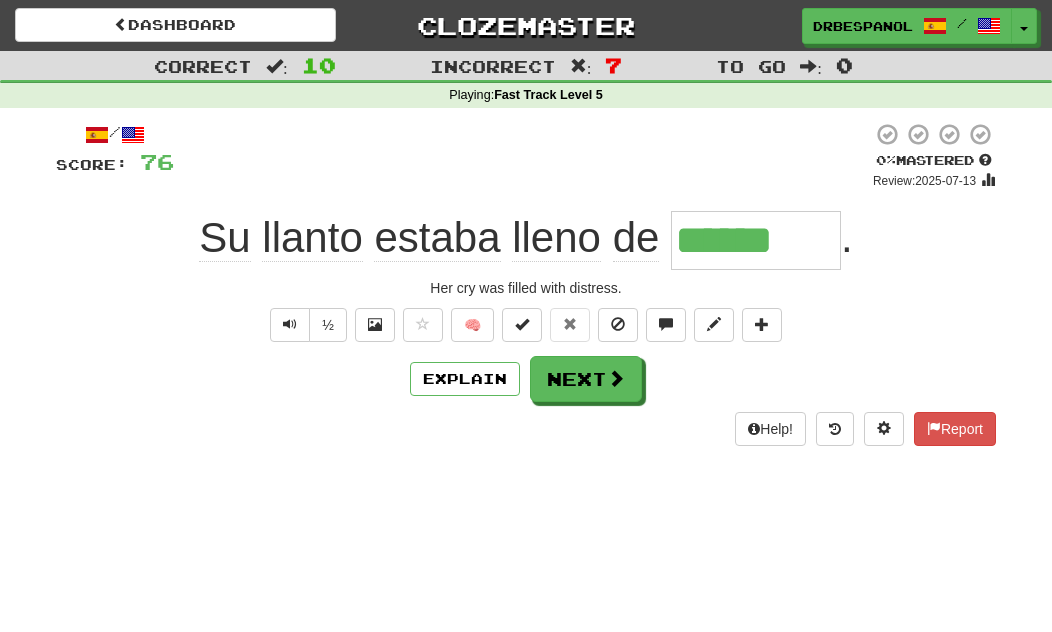 type on "*******" 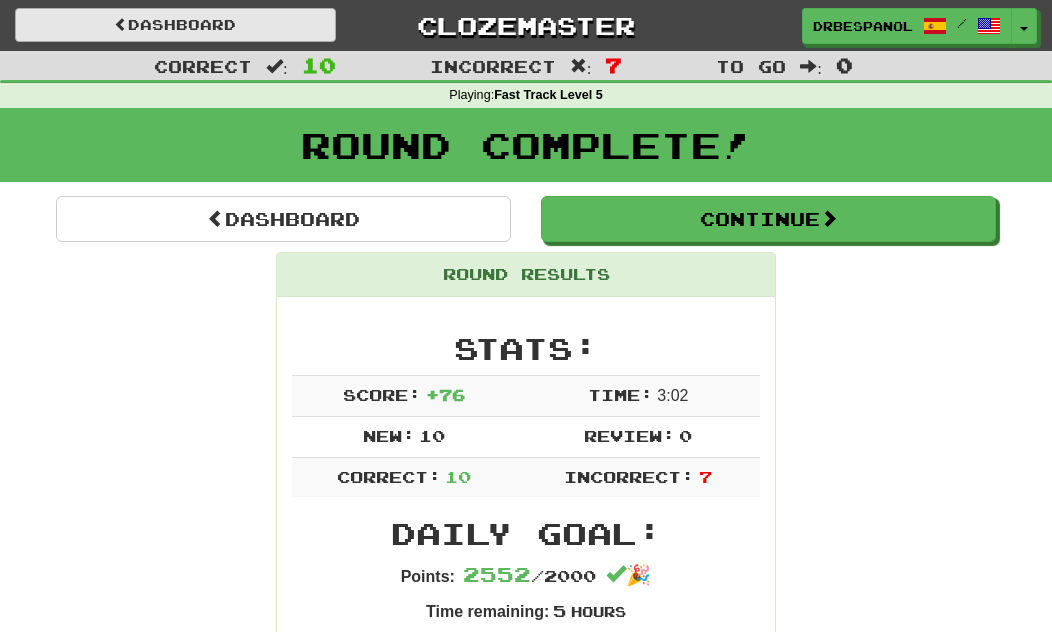 click on "Dashboard" at bounding box center (175, 25) 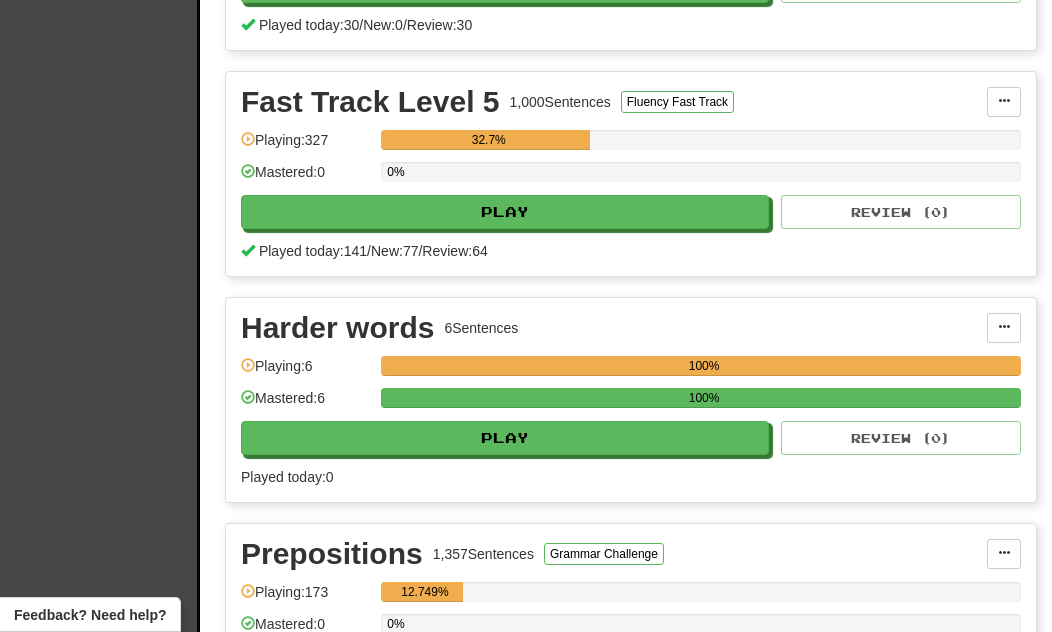 scroll, scrollTop: 1124, scrollLeft: 0, axis: vertical 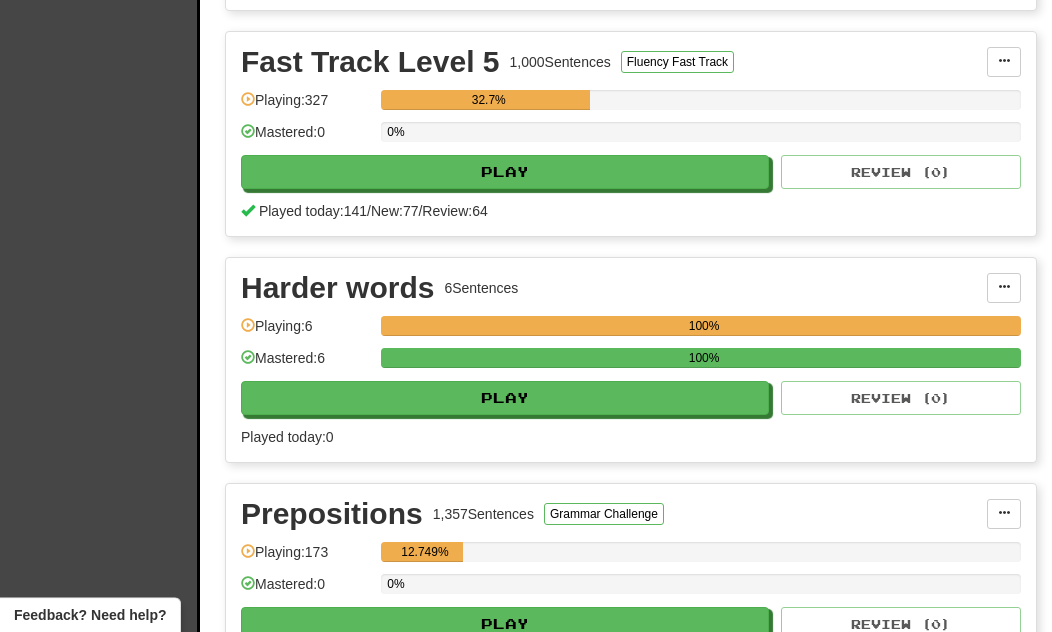 click on "In Progress Fast Track Level 2 997  Sentences Fluency Fast Track Manage Sentences Unpin from Dashboard  Playing:  997 100%  Mastered:  34 3.41% Play Review ( 0 )   Played today:  33  /  New:  0  /  Review:  33 Fast Track Level 3 999  Sentences Fluency Fast Track Manage Sentences Unpin from Dashboard  Playing:  999 100%  Mastered:  0 0% Play Review ( 0 )   Played today:  30  /  New:  0  /  Review:  30 Fast Track Level 4 1,000  Sentences Fluency Fast Track Manage Sentences Unpin from Dashboard  Playing:  1,000 100%  Mastered:  0 0% Play Review ( 0 )   Played today:  30  /  New:  0  /  Review:  30 Fast Track Level 5 1,000  Sentences Fluency Fast Track Manage Sentences Unpin from Dashboard  Playing:  327 32.7%  Mastered:  0 0% Play Review ( 0 )   Played today:  141  /  New:  77  /  Review:  64 Harder words 6  Sentences Add Sentences Manage Sentences Edit Collection Unpin from Dashboard  Playing:  6 100%  Mastered:  6 100% Play Review ( 0 ) Played today:  0 Prepositions 1,357  Sentences Grammar Challenge 173 0 0%" at bounding box center [631, 167] 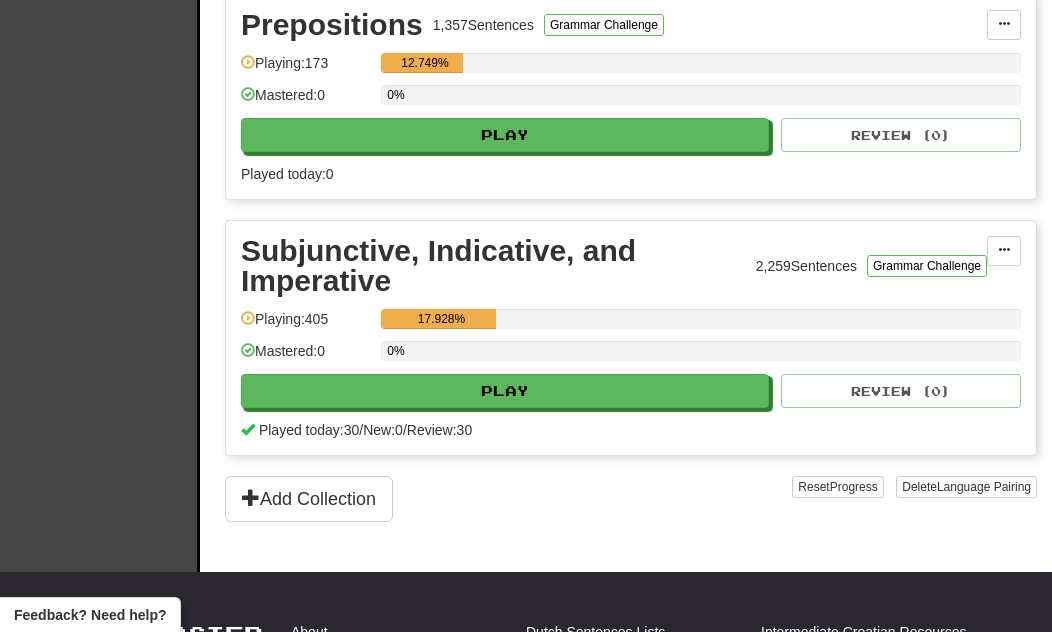scroll, scrollTop: 1613, scrollLeft: 0, axis: vertical 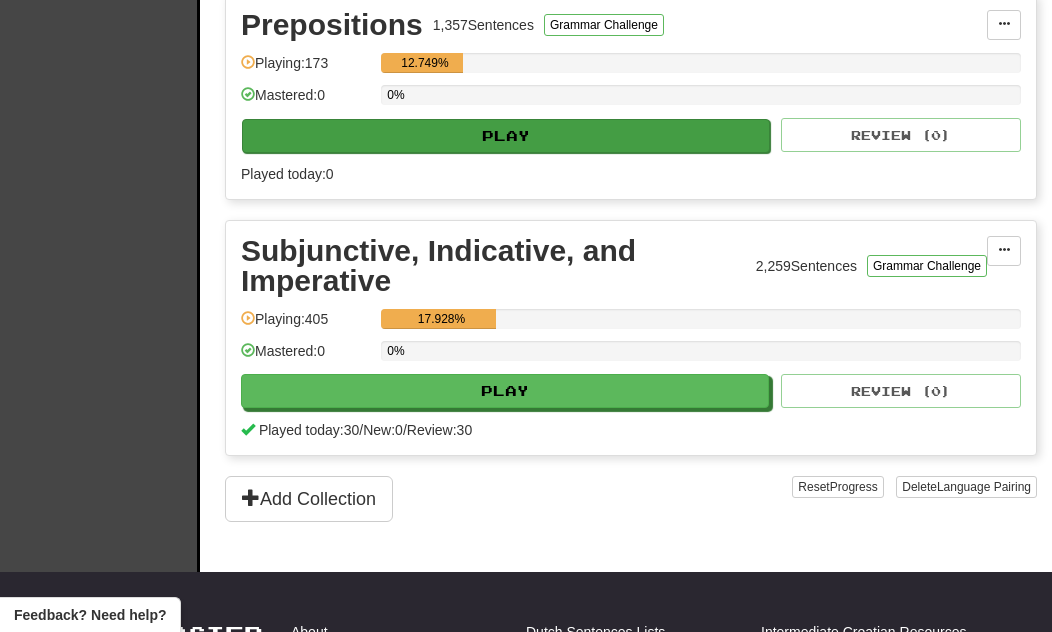 click on "Play" at bounding box center [506, 136] 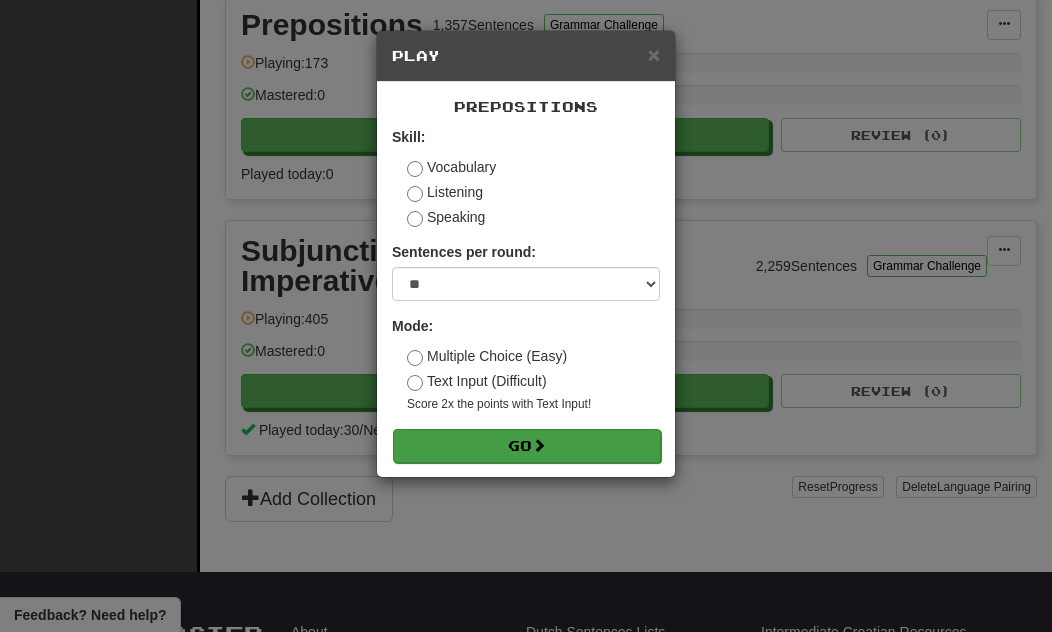 click on "Go" at bounding box center [527, 446] 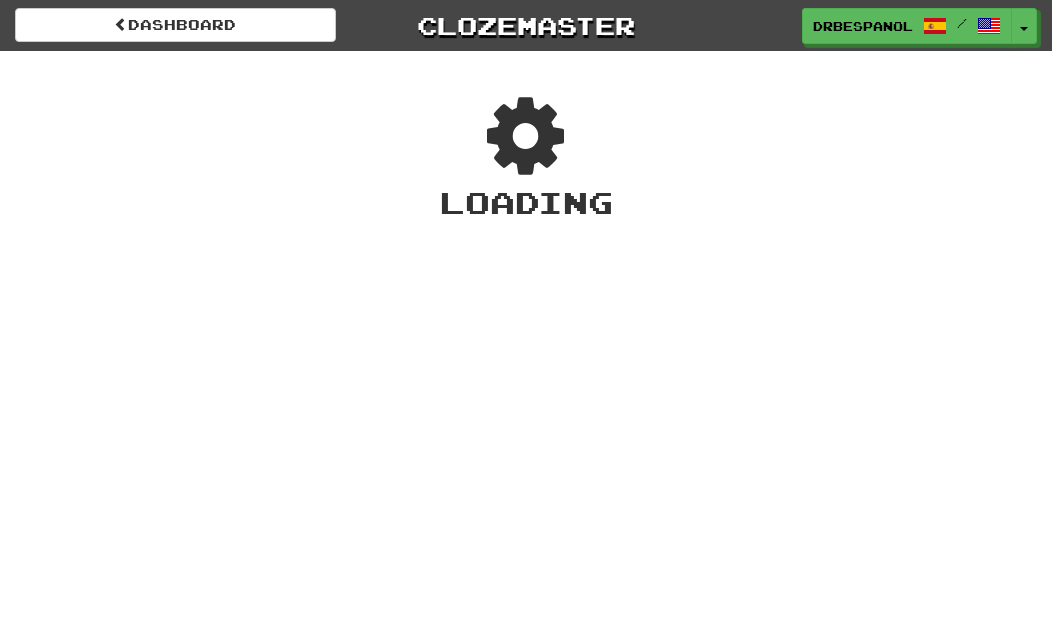 scroll, scrollTop: 0, scrollLeft: 0, axis: both 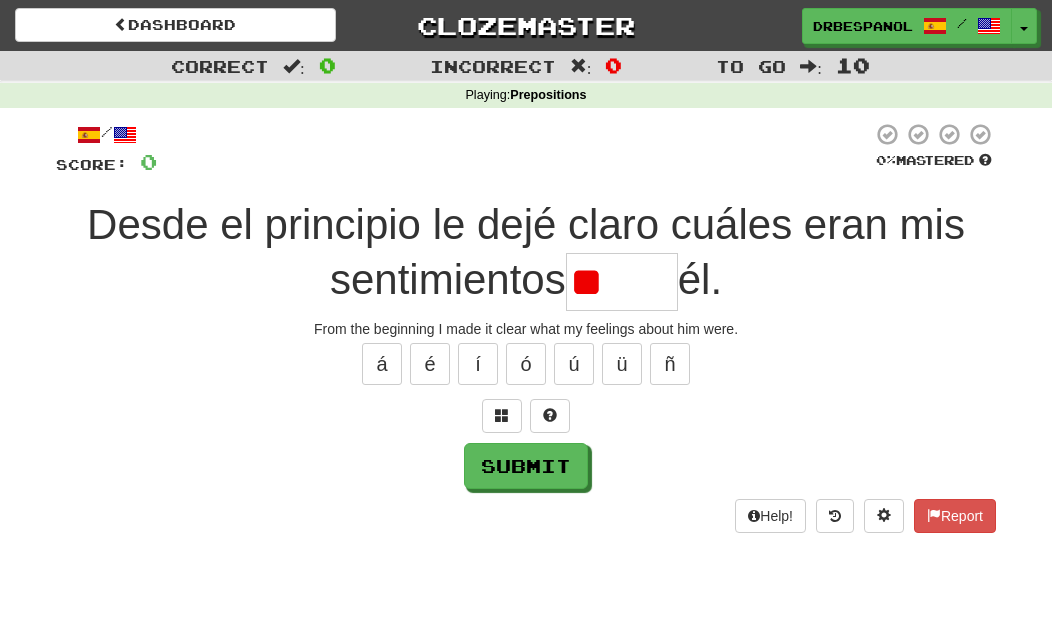 type on "*" 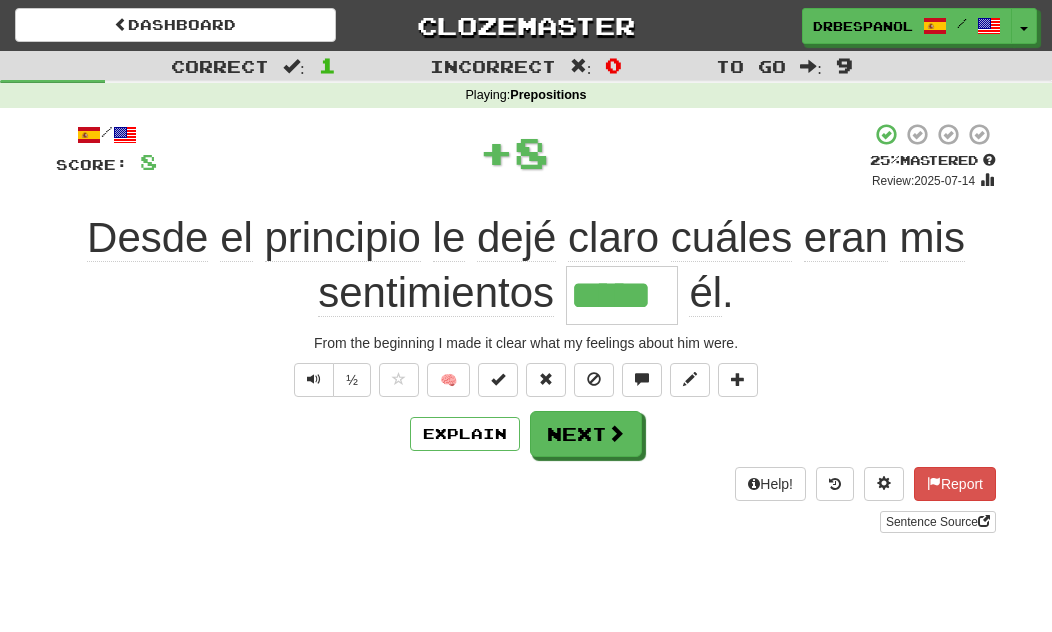 type on "*****" 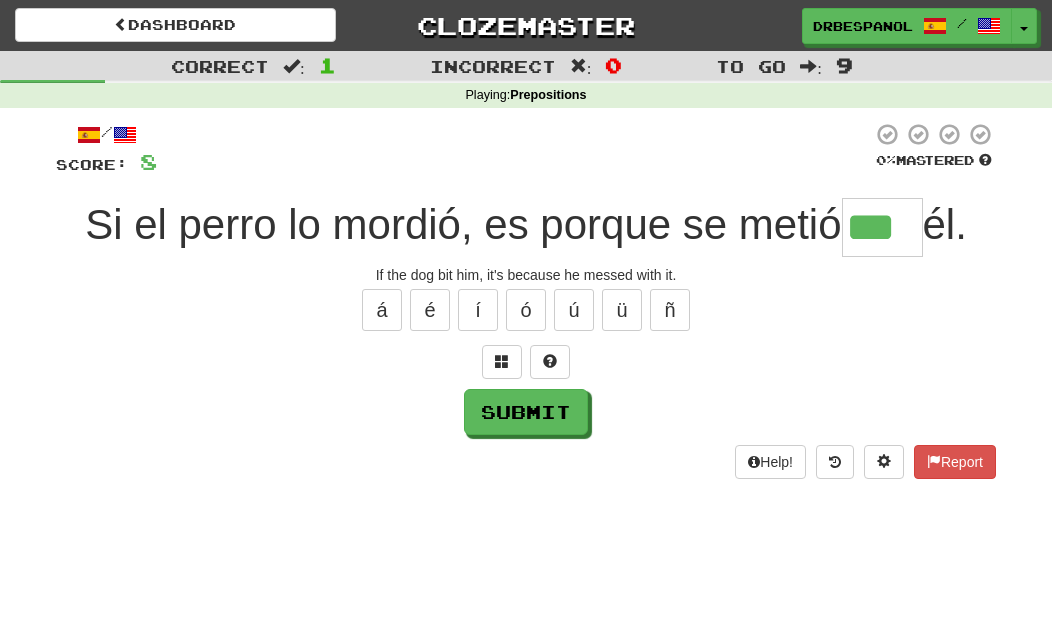type on "***" 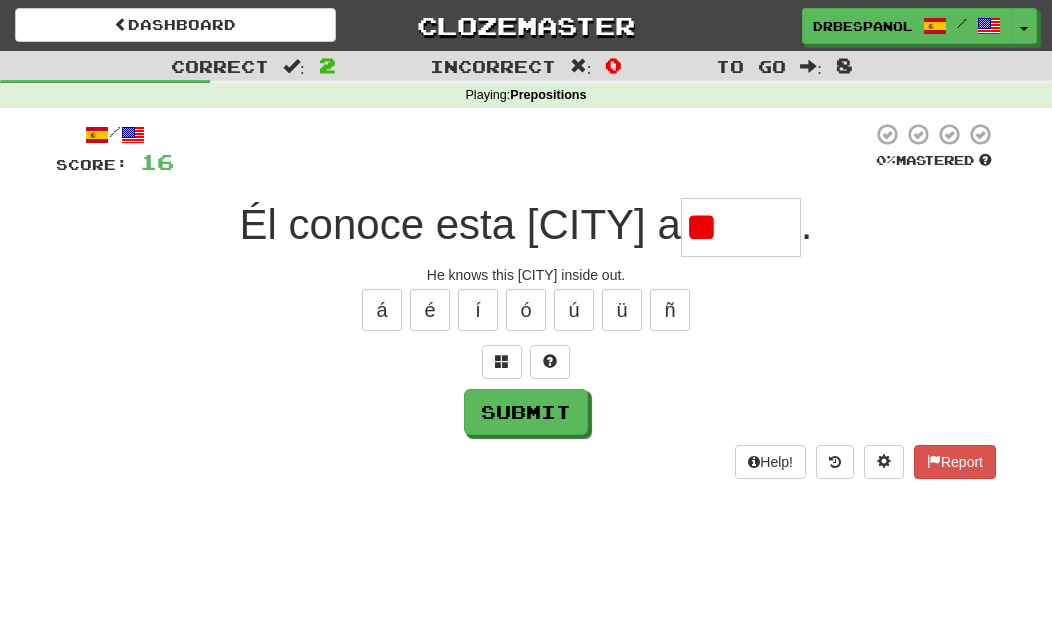 type on "*" 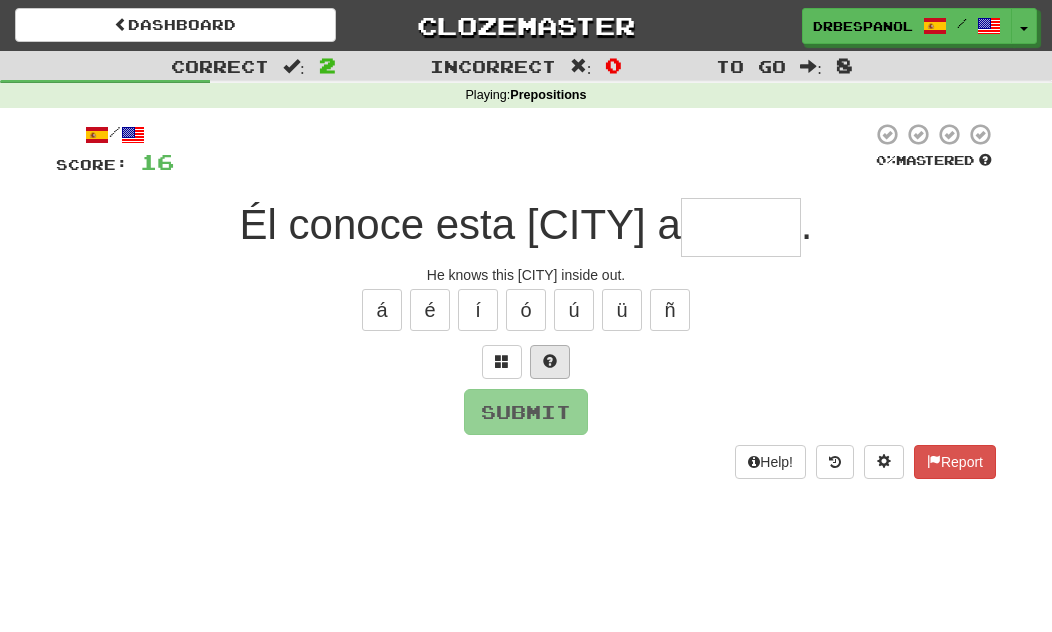 click at bounding box center [550, 361] 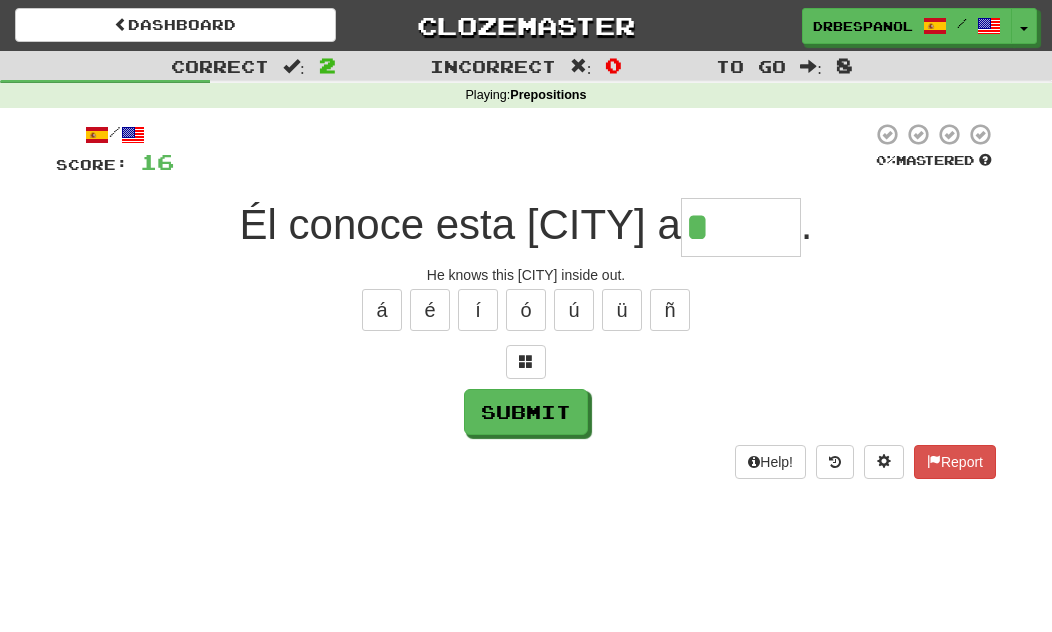 type on "*****" 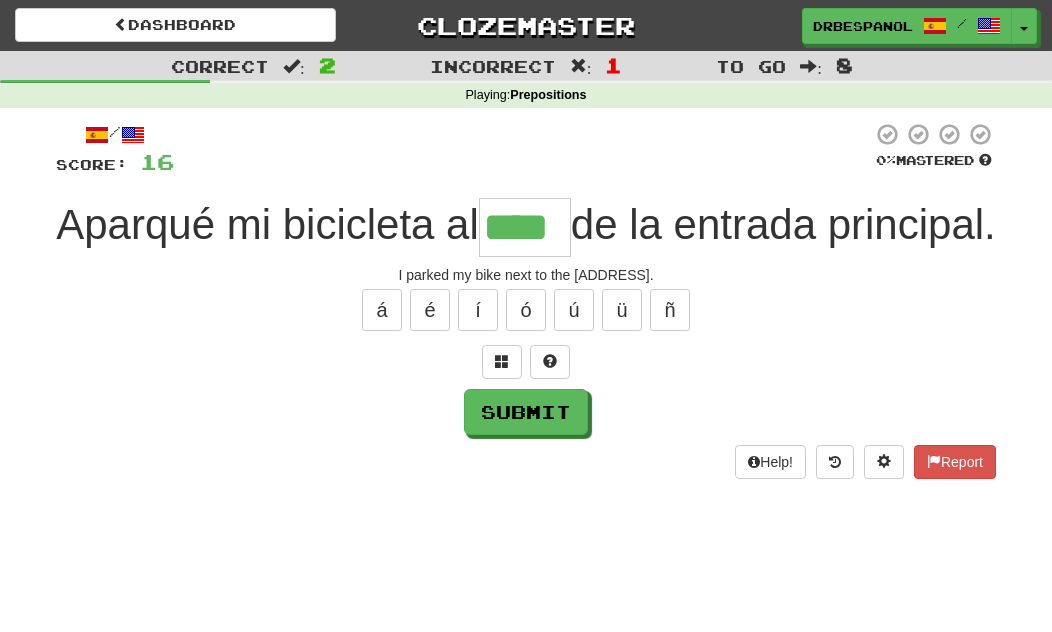 type on "****" 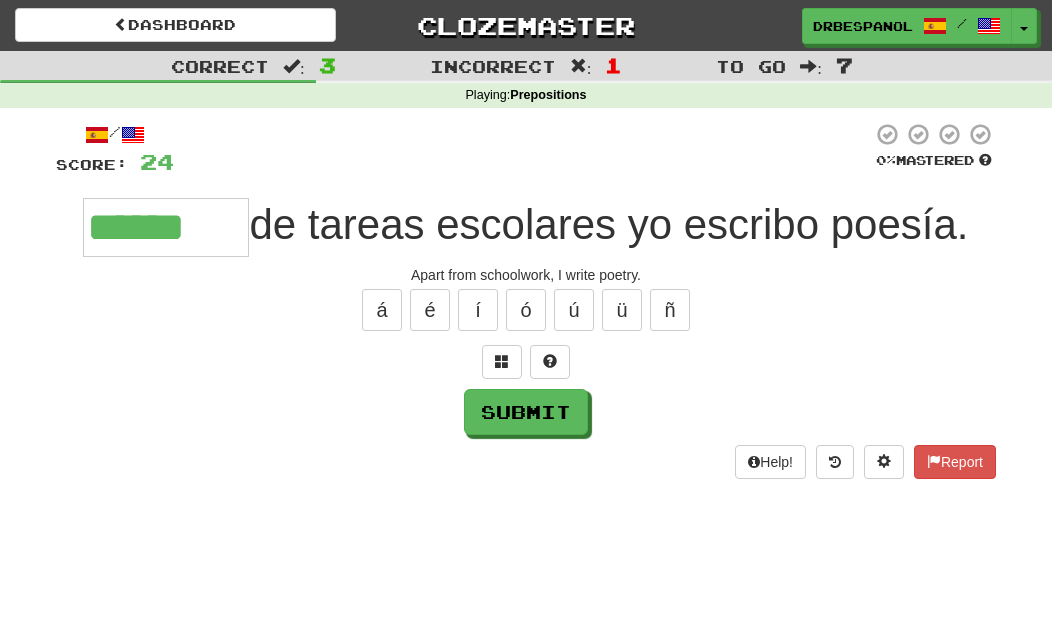 type on "******" 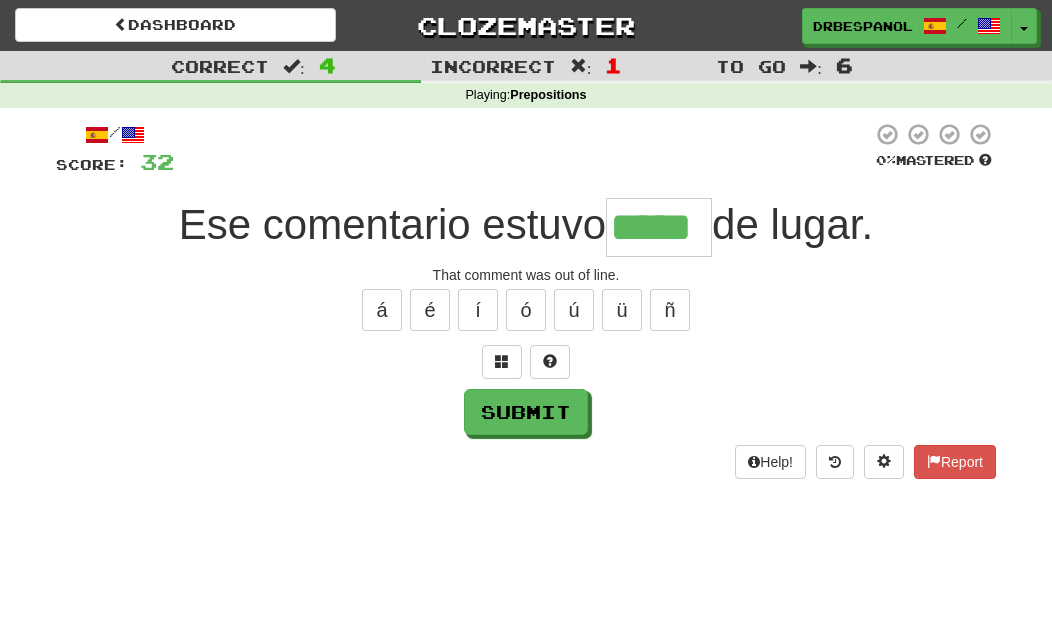 type on "*****" 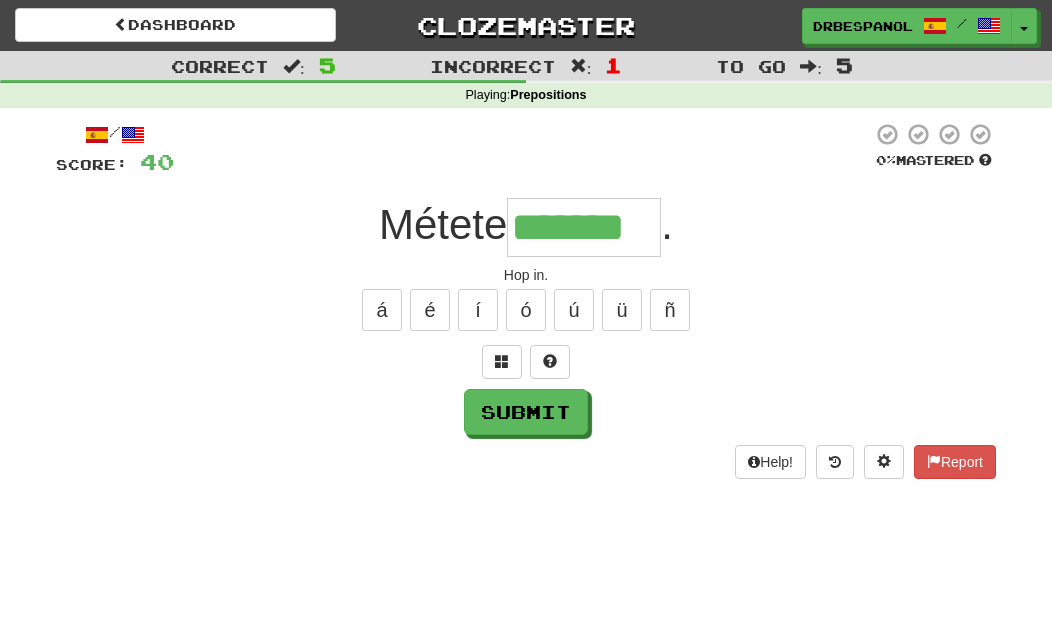 type on "*******" 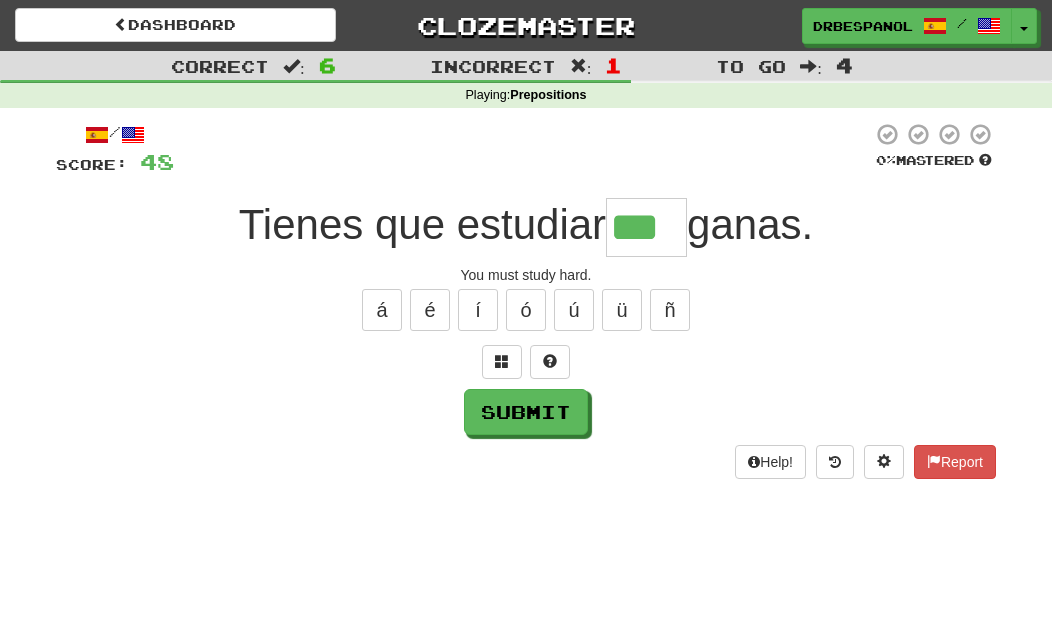 type on "***" 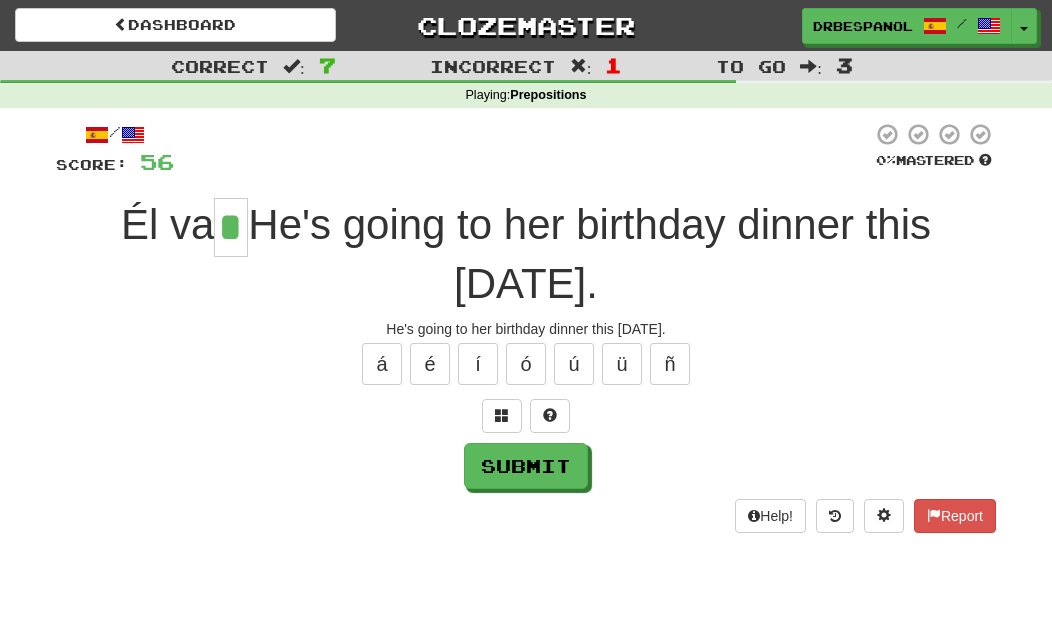 type on "*" 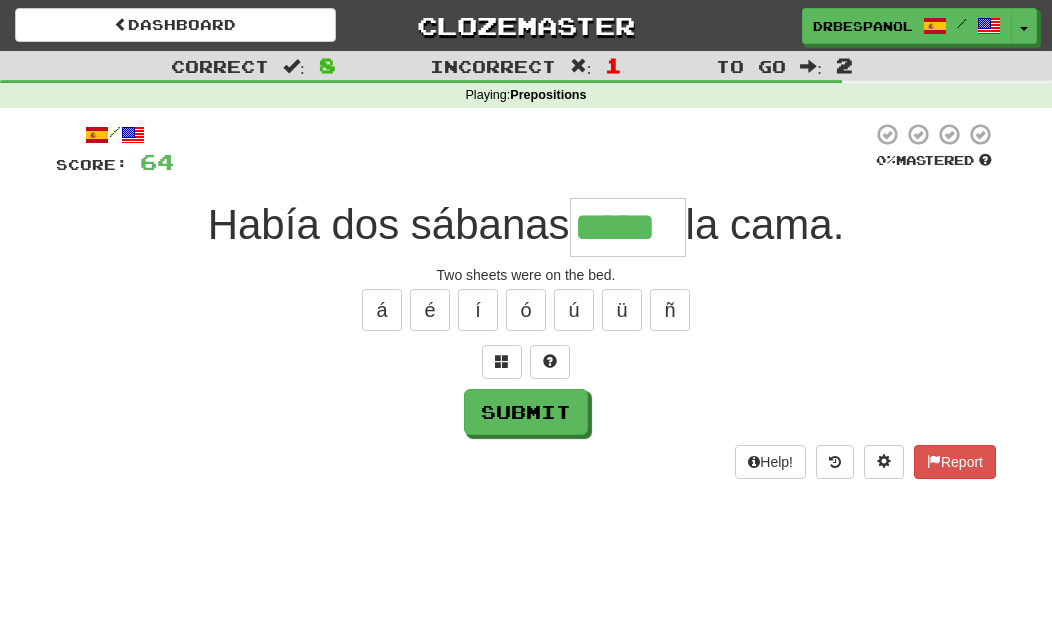 type on "*****" 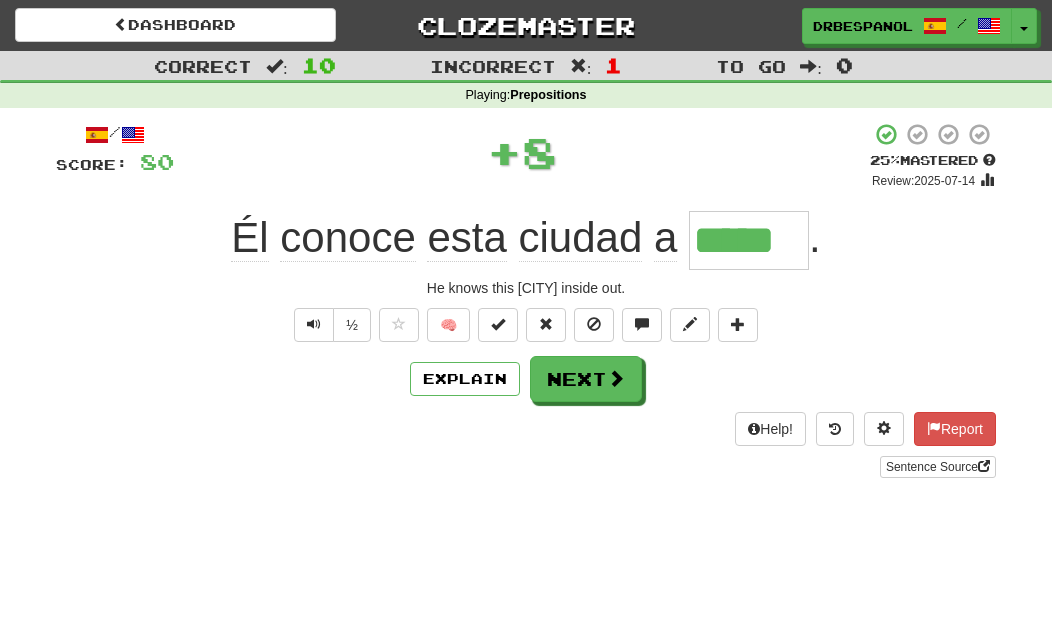 type on "*****" 